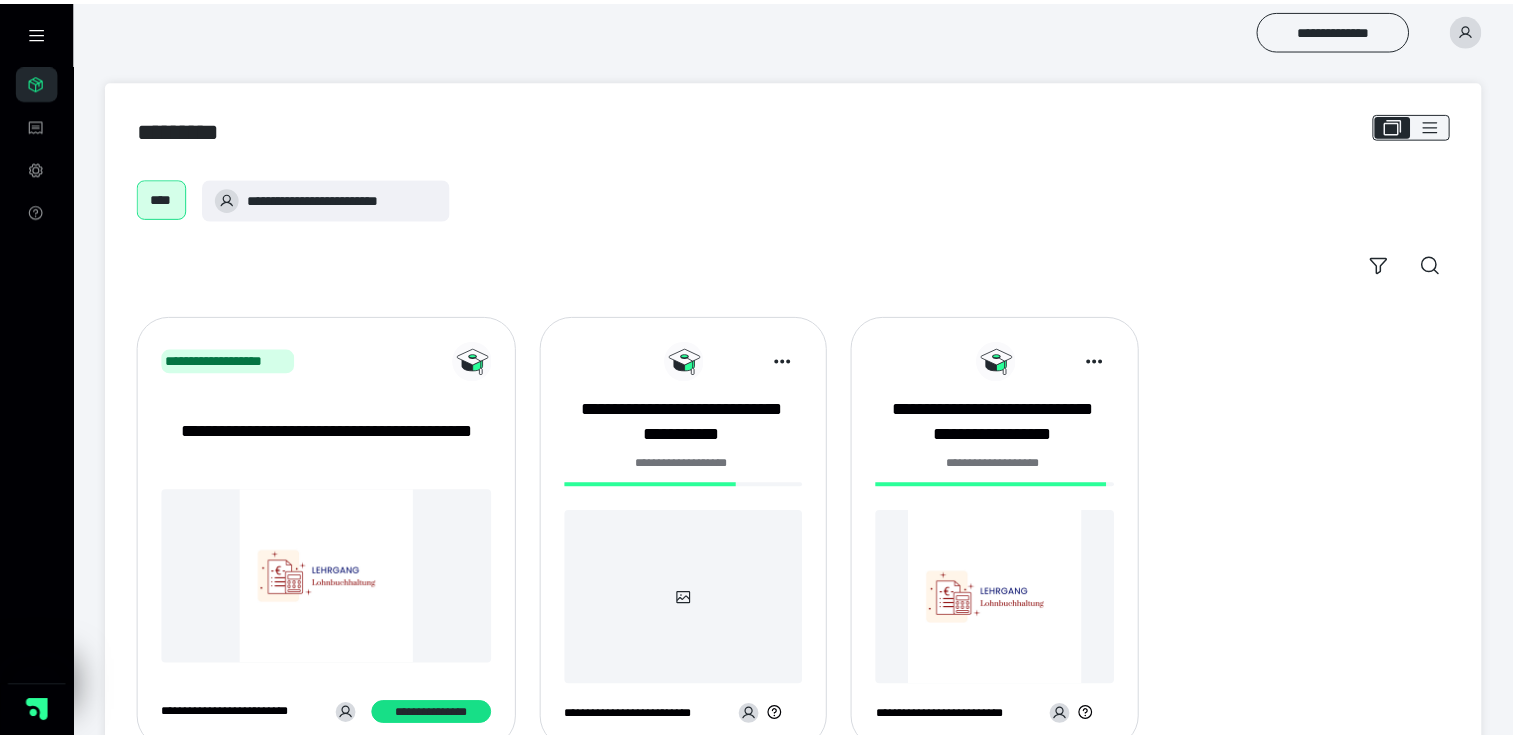 scroll, scrollTop: 0, scrollLeft: 0, axis: both 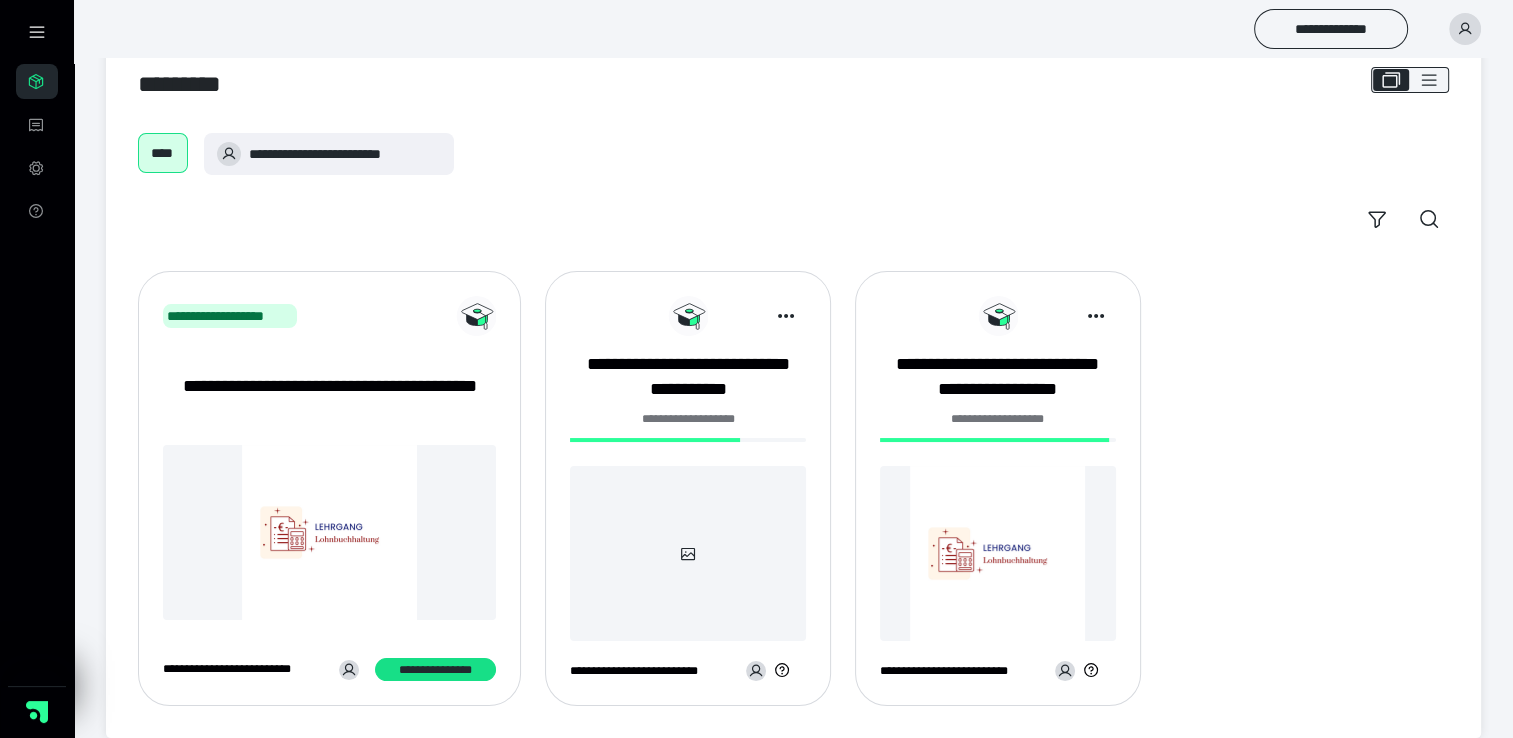 drag, startPoint x: 740, startPoint y: 442, endPoint x: 756, endPoint y: 447, distance: 16.763054 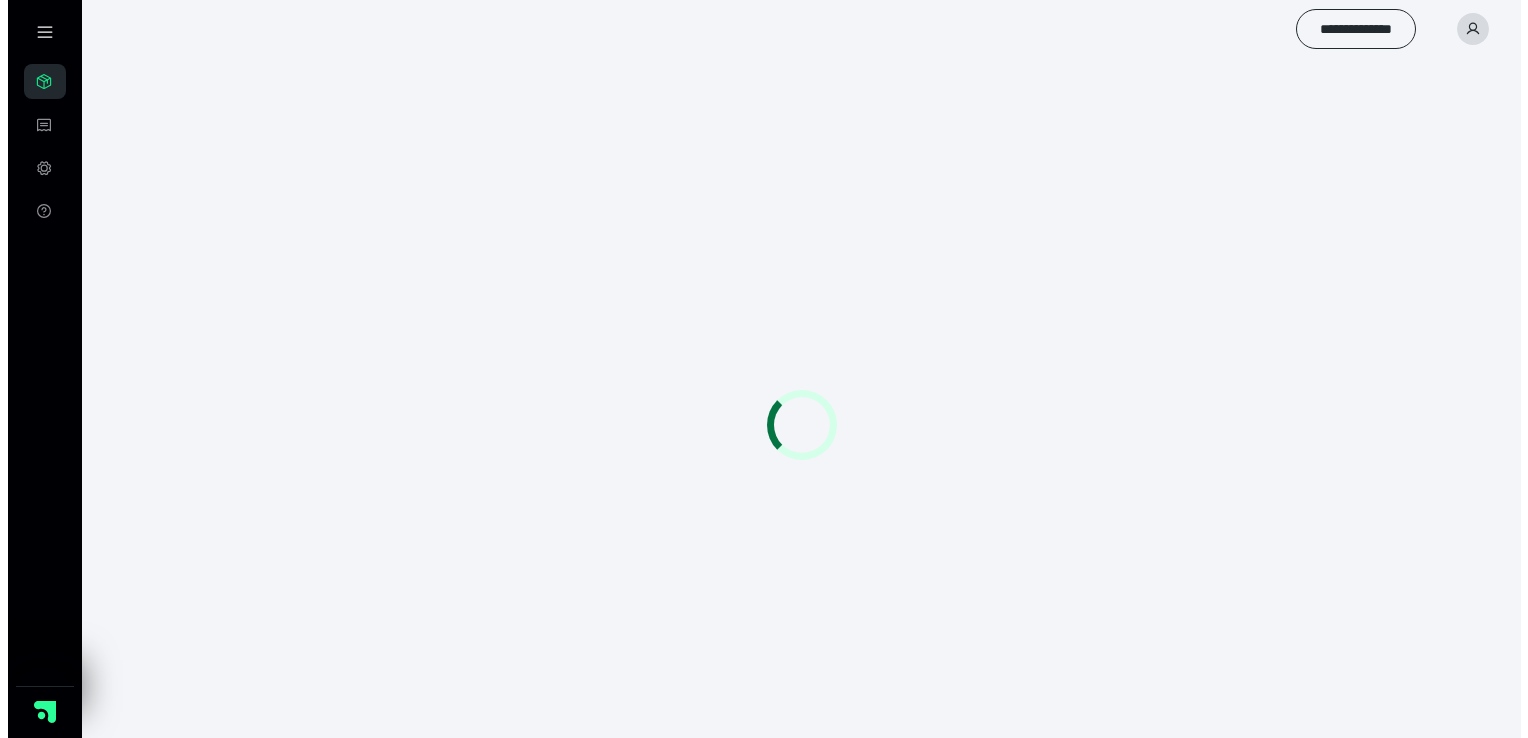 scroll, scrollTop: 0, scrollLeft: 0, axis: both 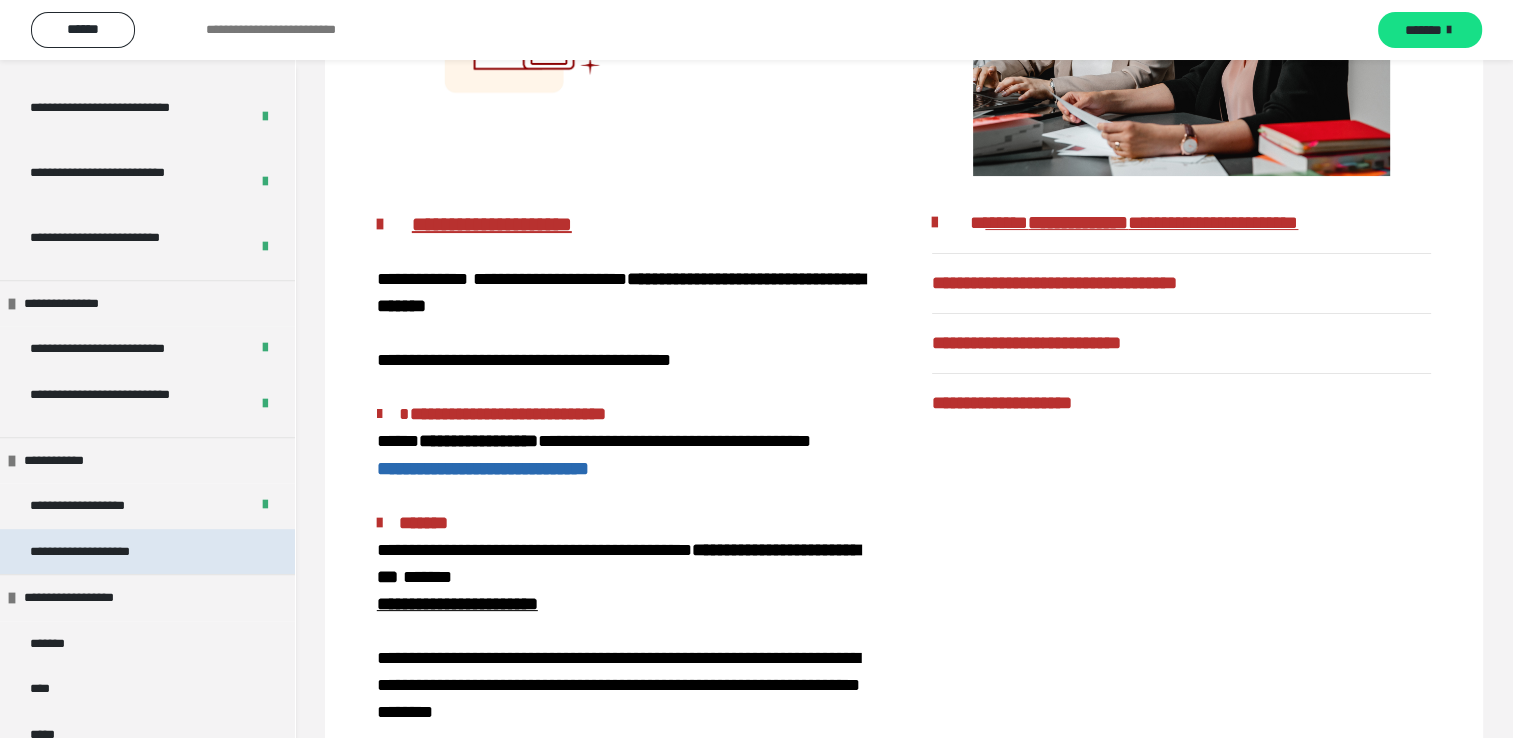 click on "**********" at bounding box center (91, 552) 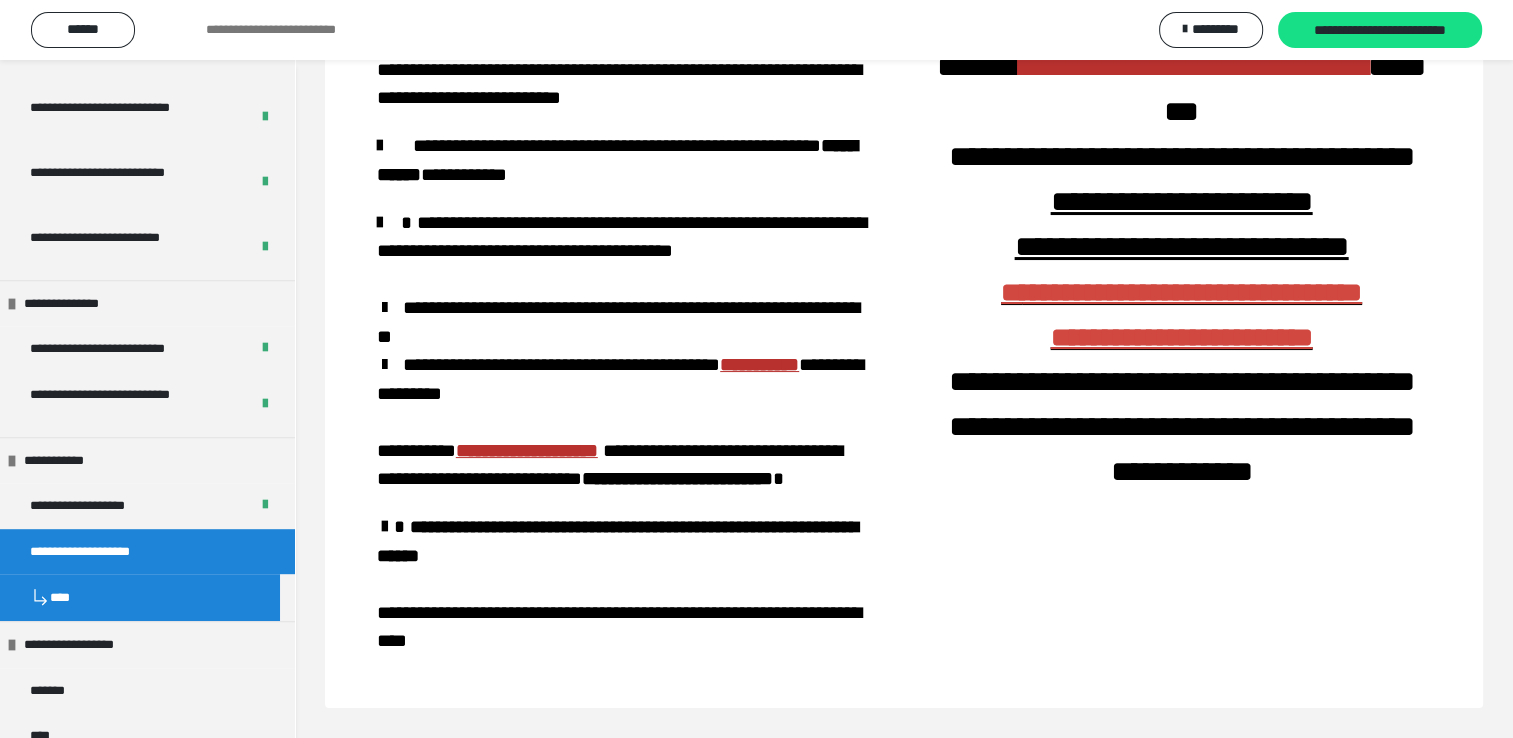 scroll, scrollTop: 226, scrollLeft: 0, axis: vertical 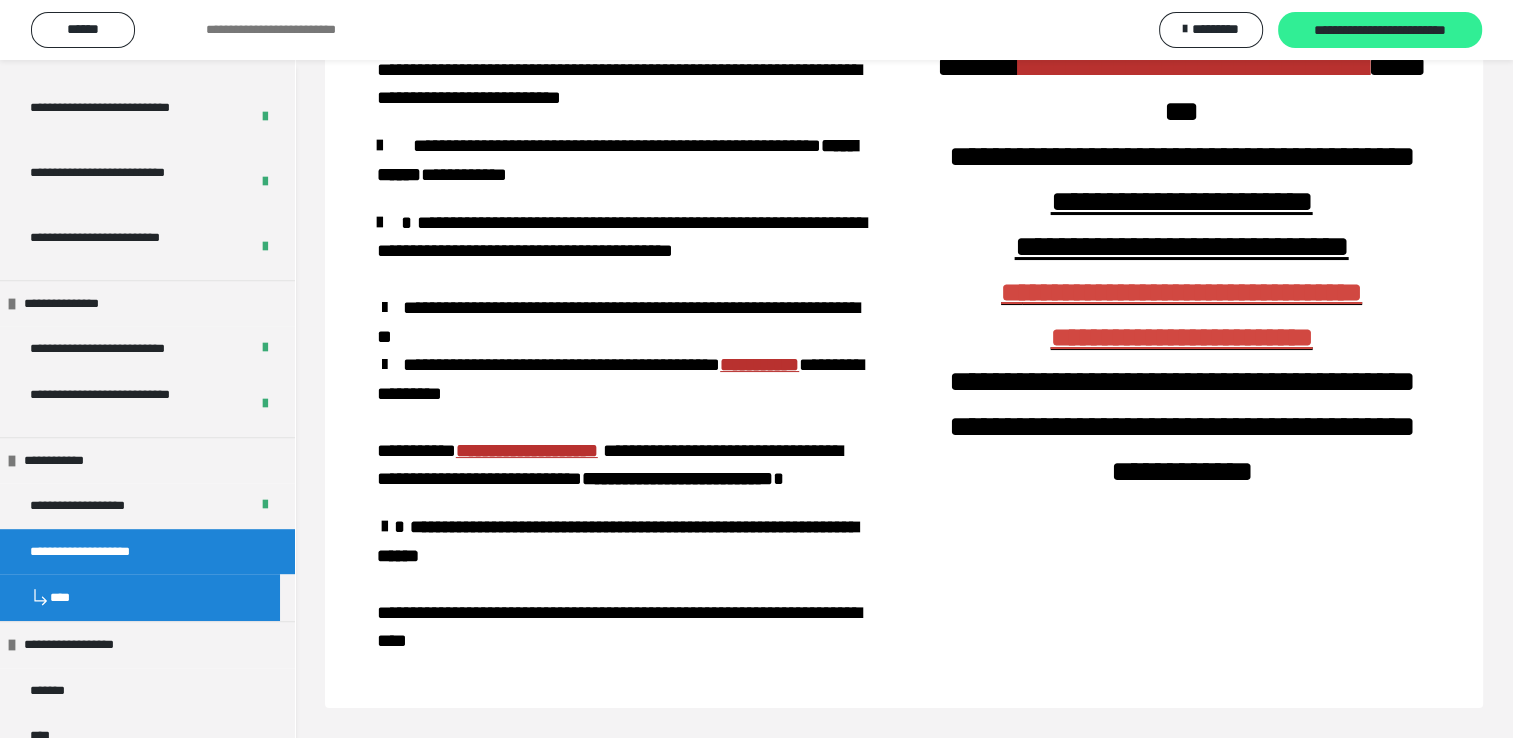 click on "**********" at bounding box center [1380, 30] 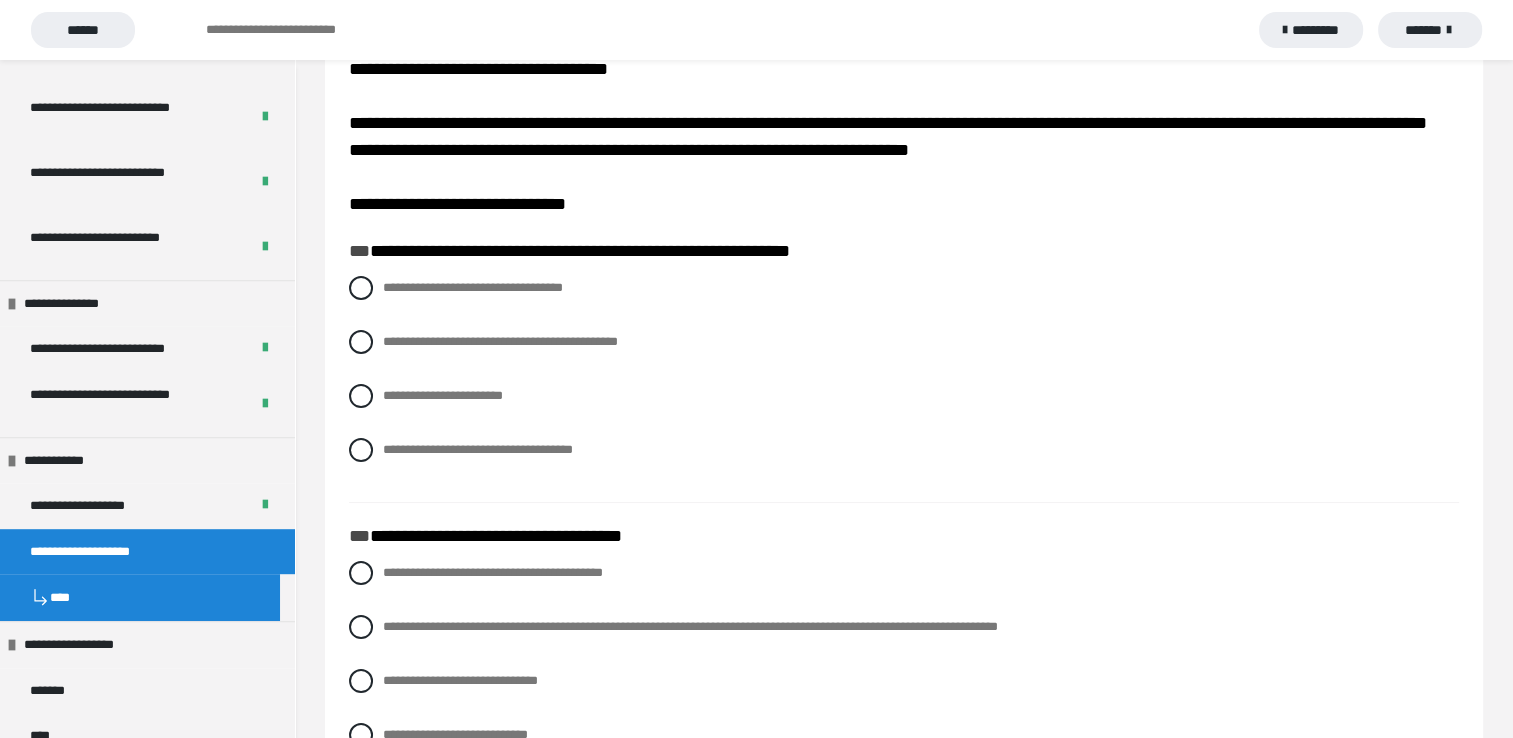 scroll, scrollTop: 100, scrollLeft: 0, axis: vertical 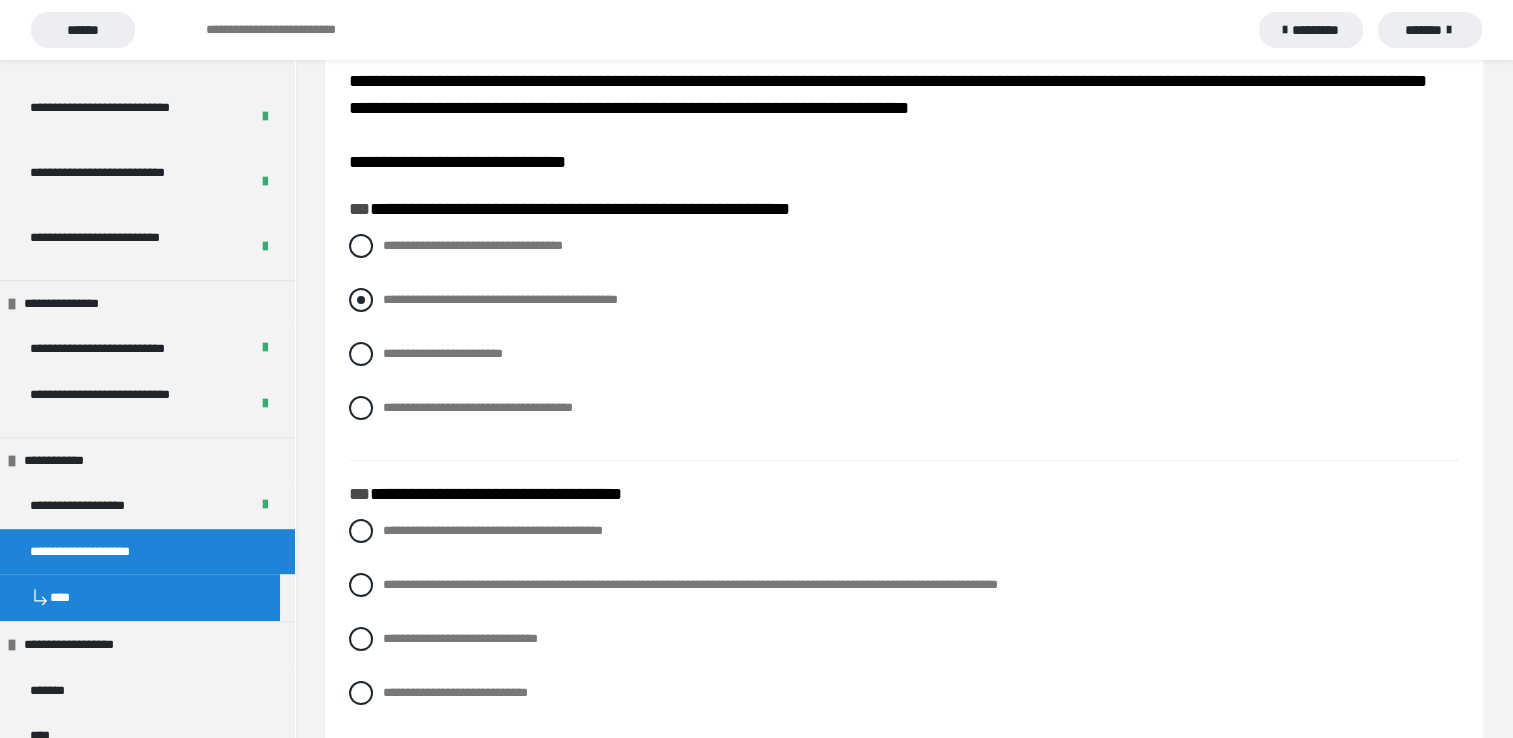 click at bounding box center (361, 300) 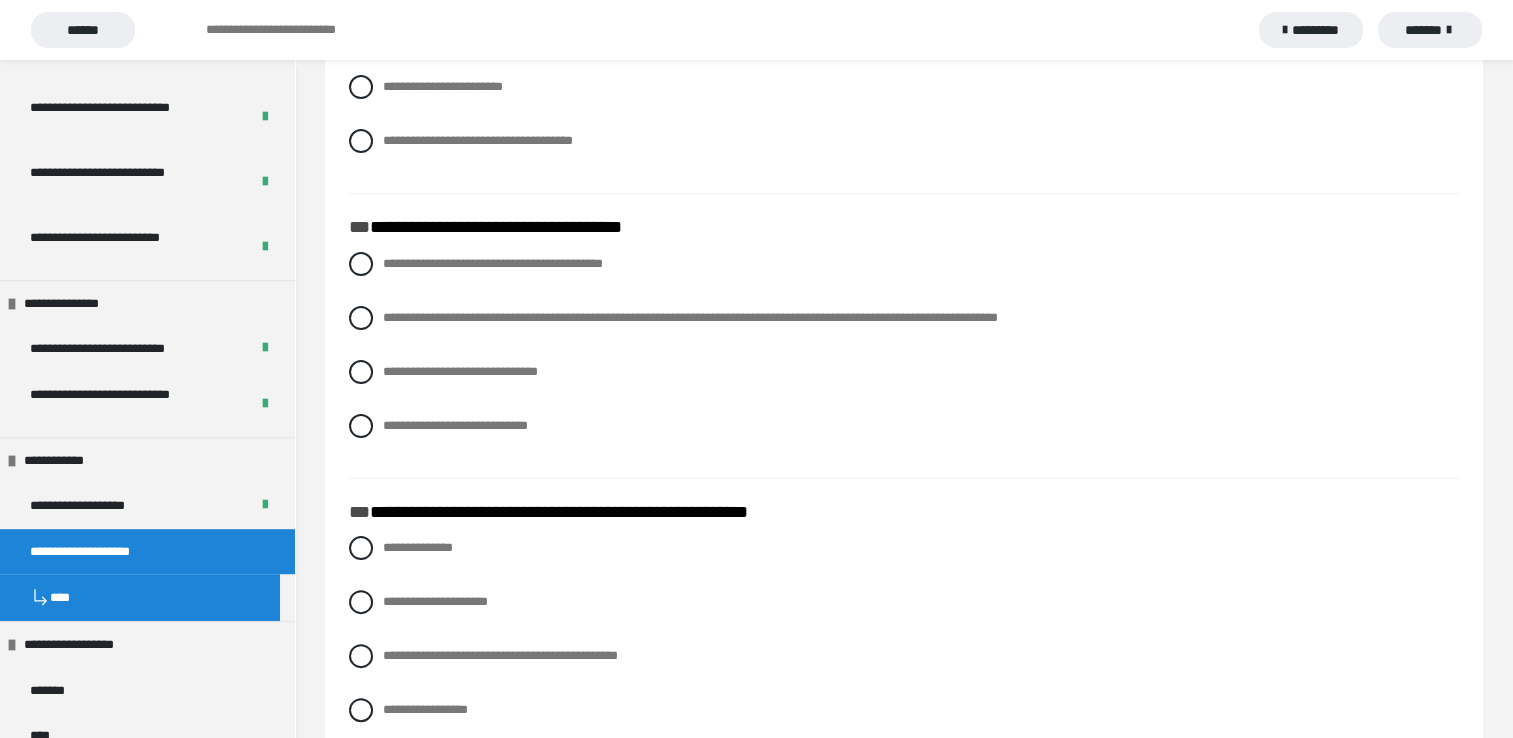 scroll, scrollTop: 400, scrollLeft: 0, axis: vertical 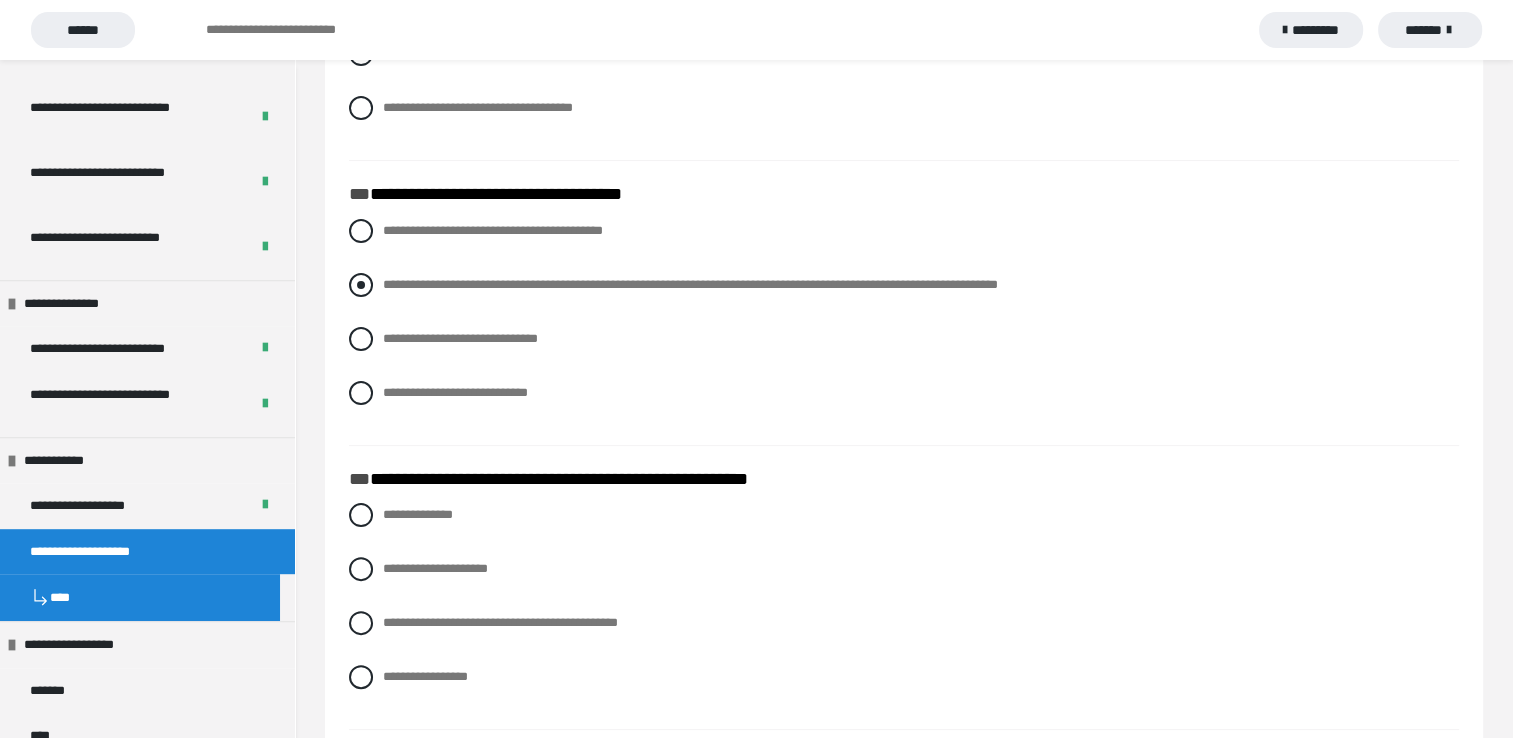 click at bounding box center [361, 285] 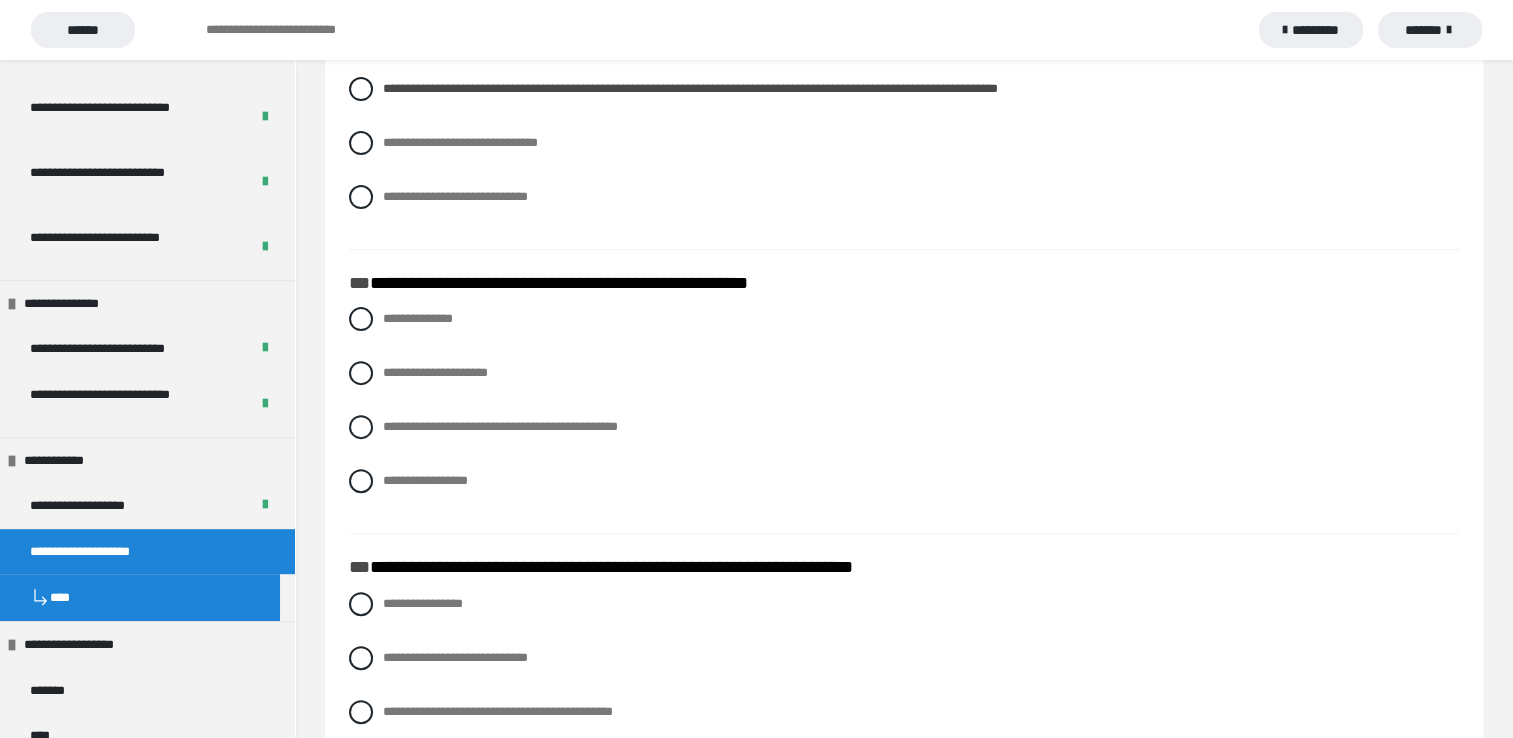 scroll, scrollTop: 600, scrollLeft: 0, axis: vertical 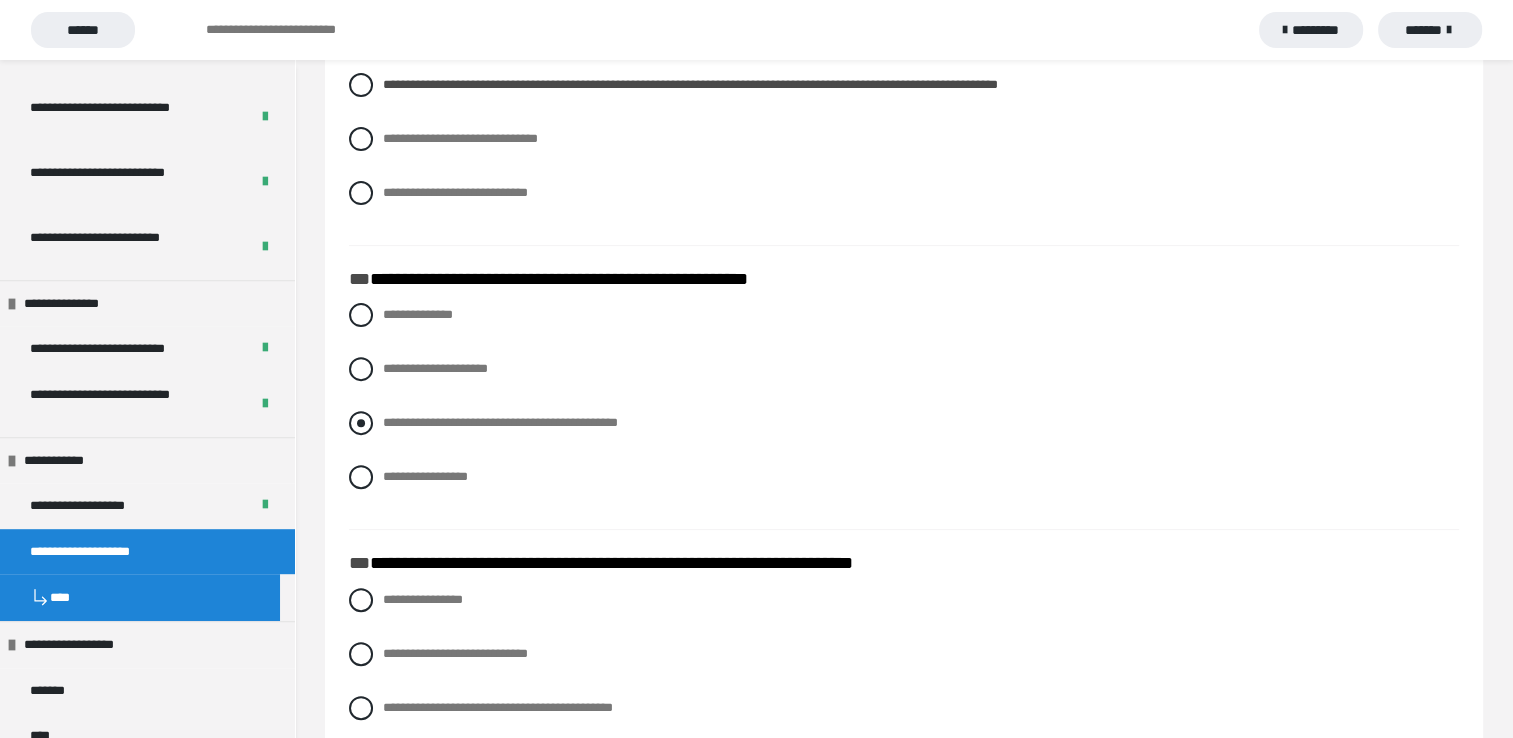 click at bounding box center (361, 423) 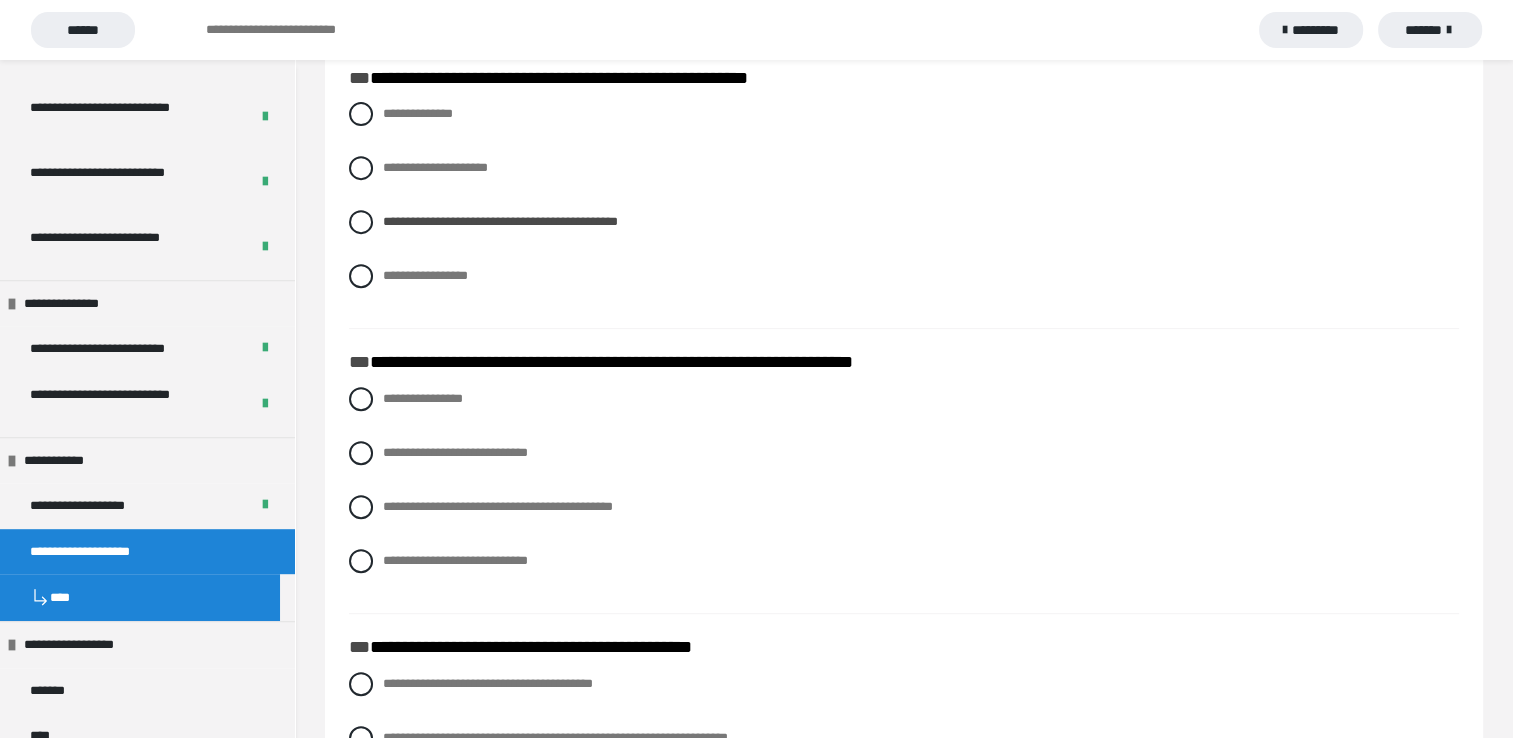 scroll, scrollTop: 900, scrollLeft: 0, axis: vertical 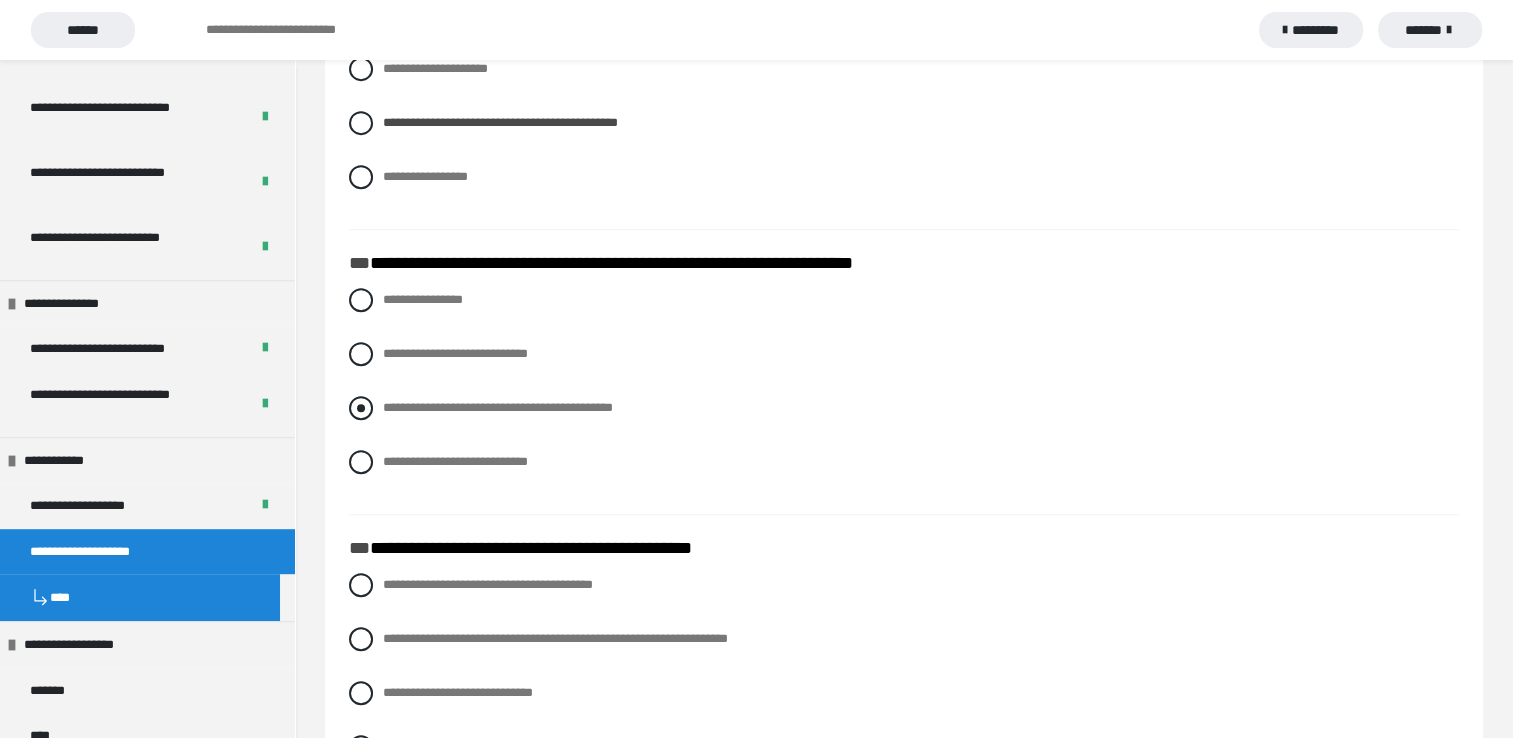 click at bounding box center [361, 408] 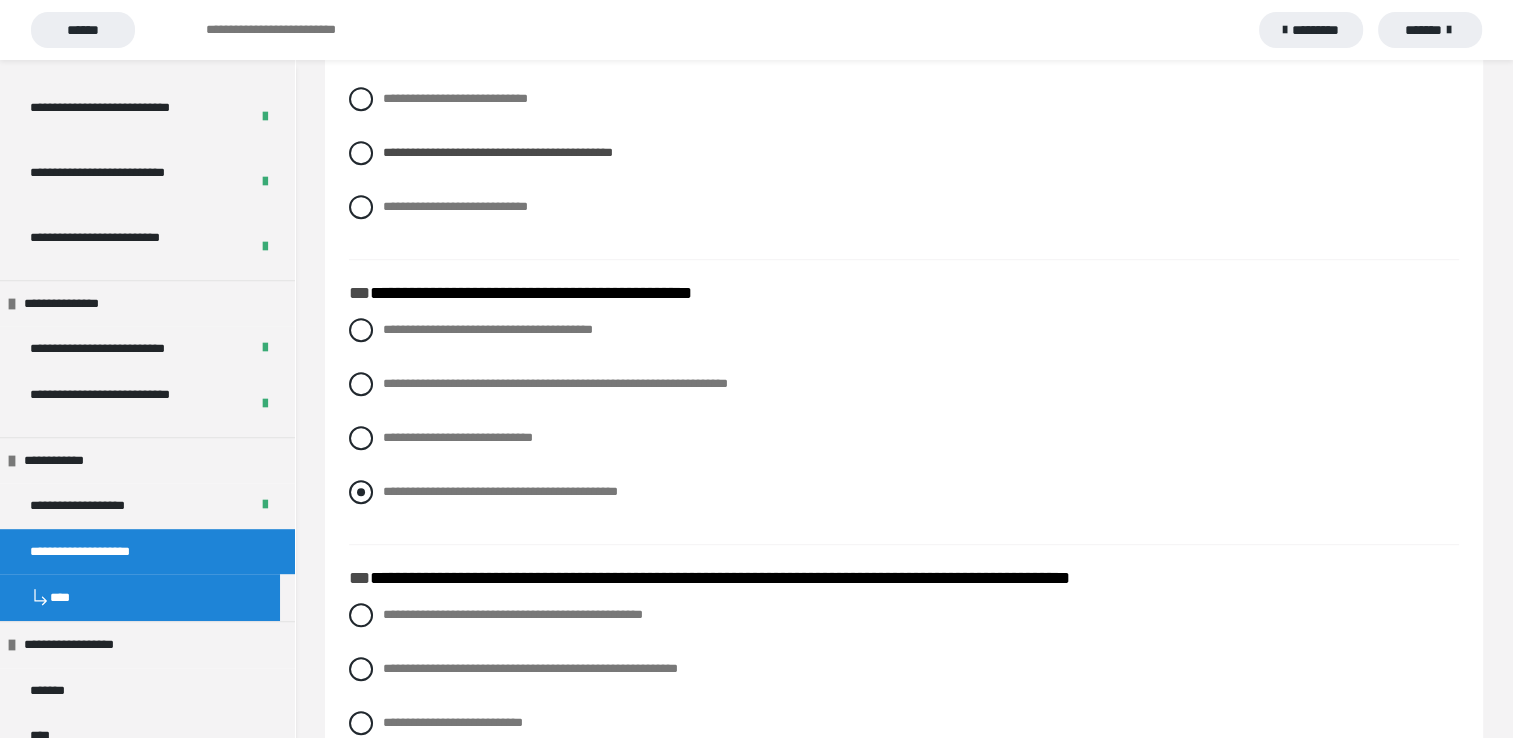 scroll, scrollTop: 1200, scrollLeft: 0, axis: vertical 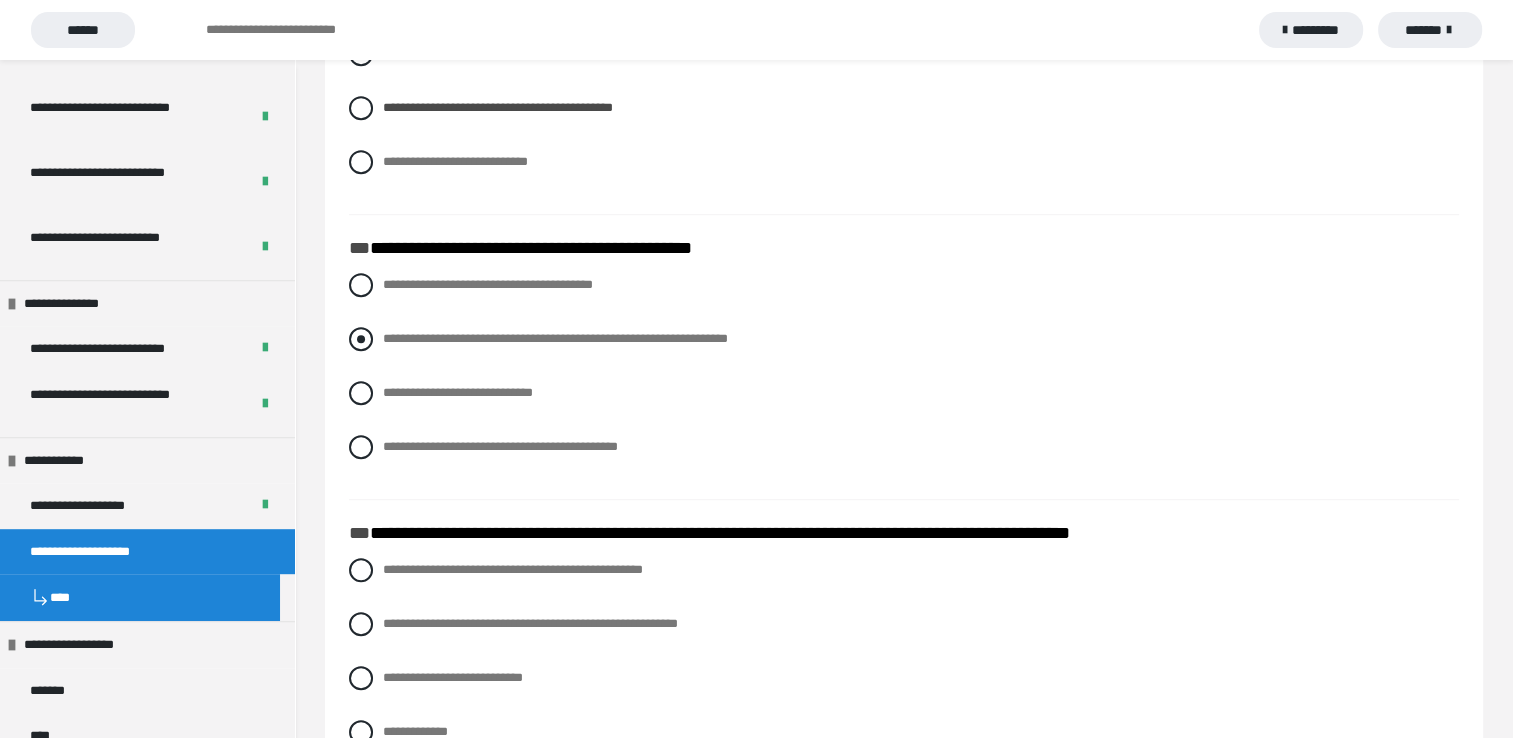 click at bounding box center (361, 339) 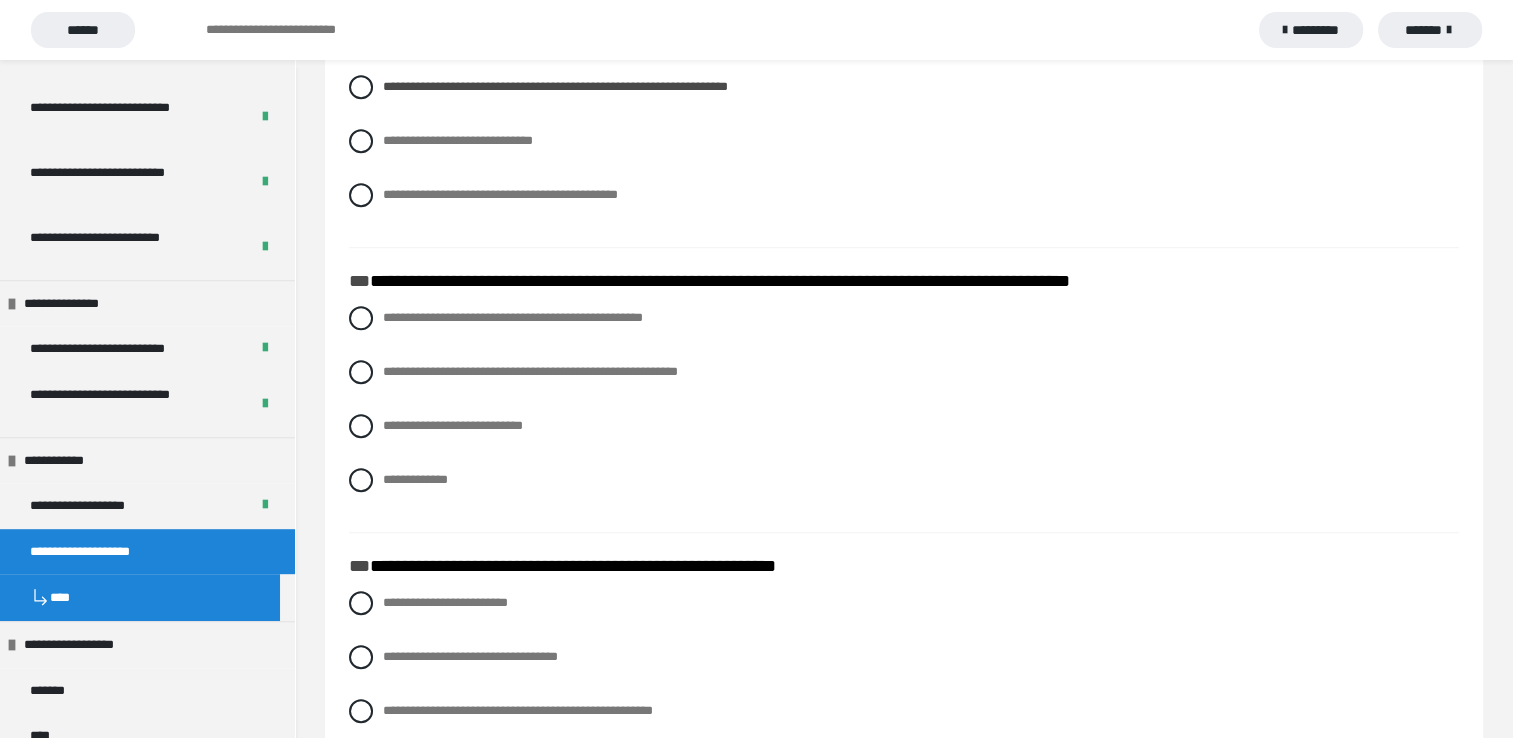 scroll, scrollTop: 1500, scrollLeft: 0, axis: vertical 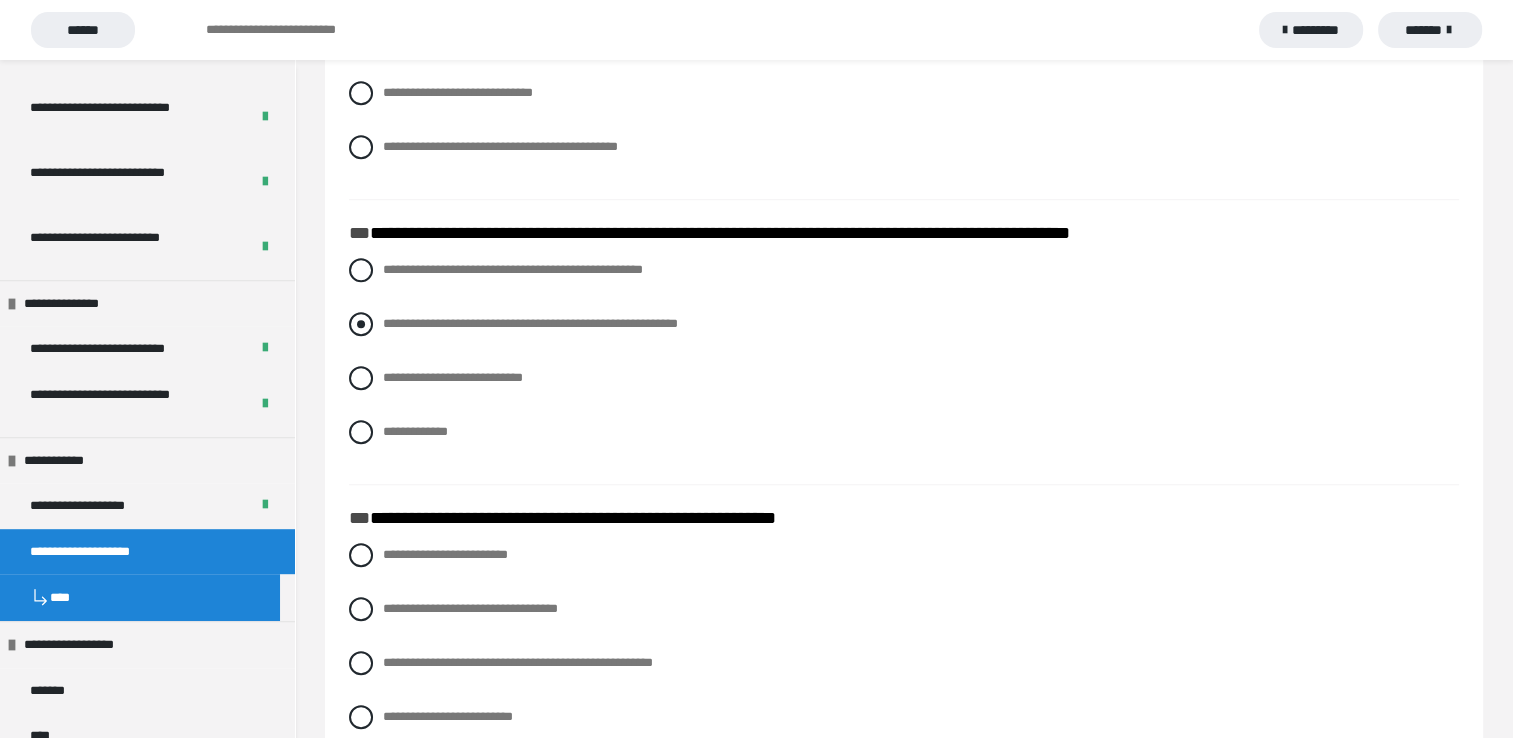 click at bounding box center (361, 324) 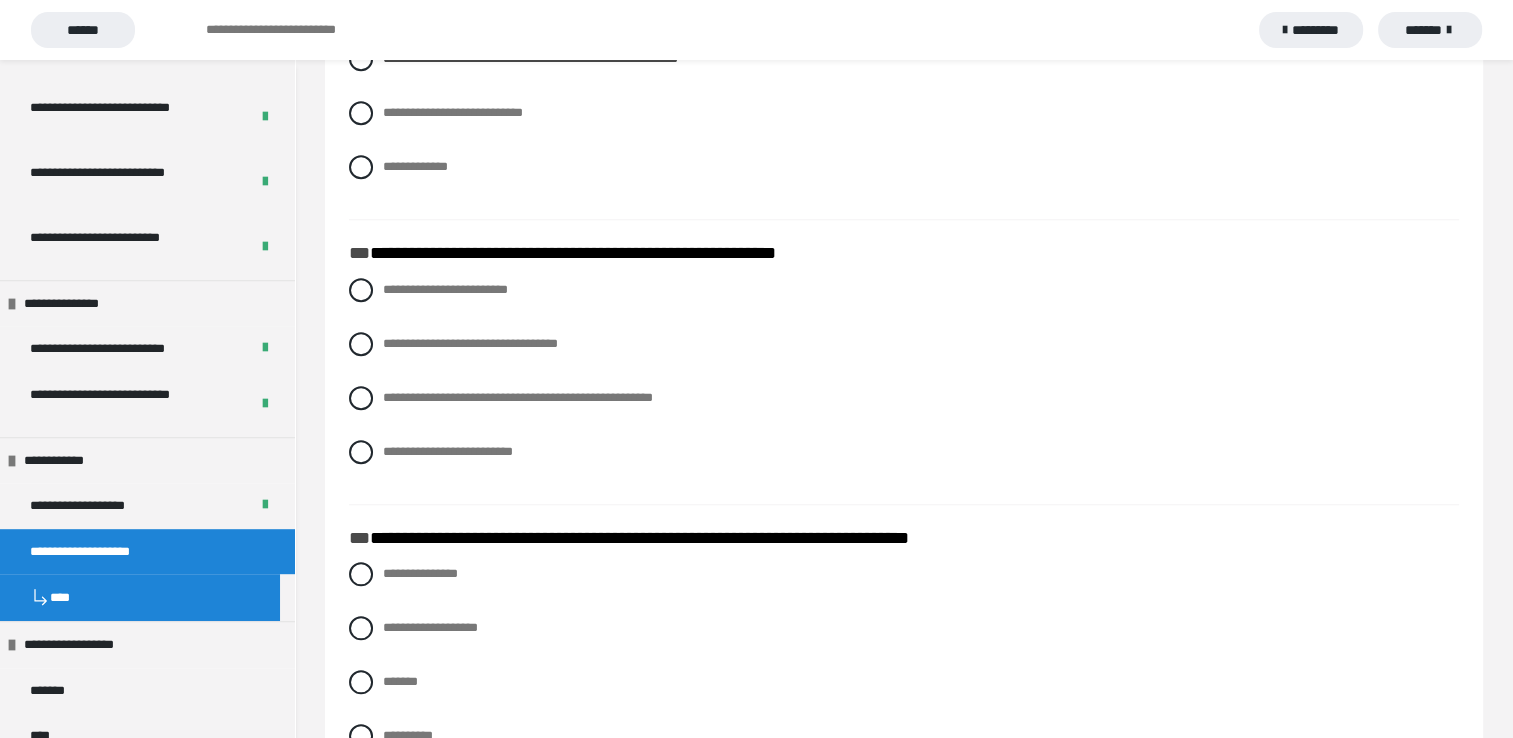 scroll, scrollTop: 1800, scrollLeft: 0, axis: vertical 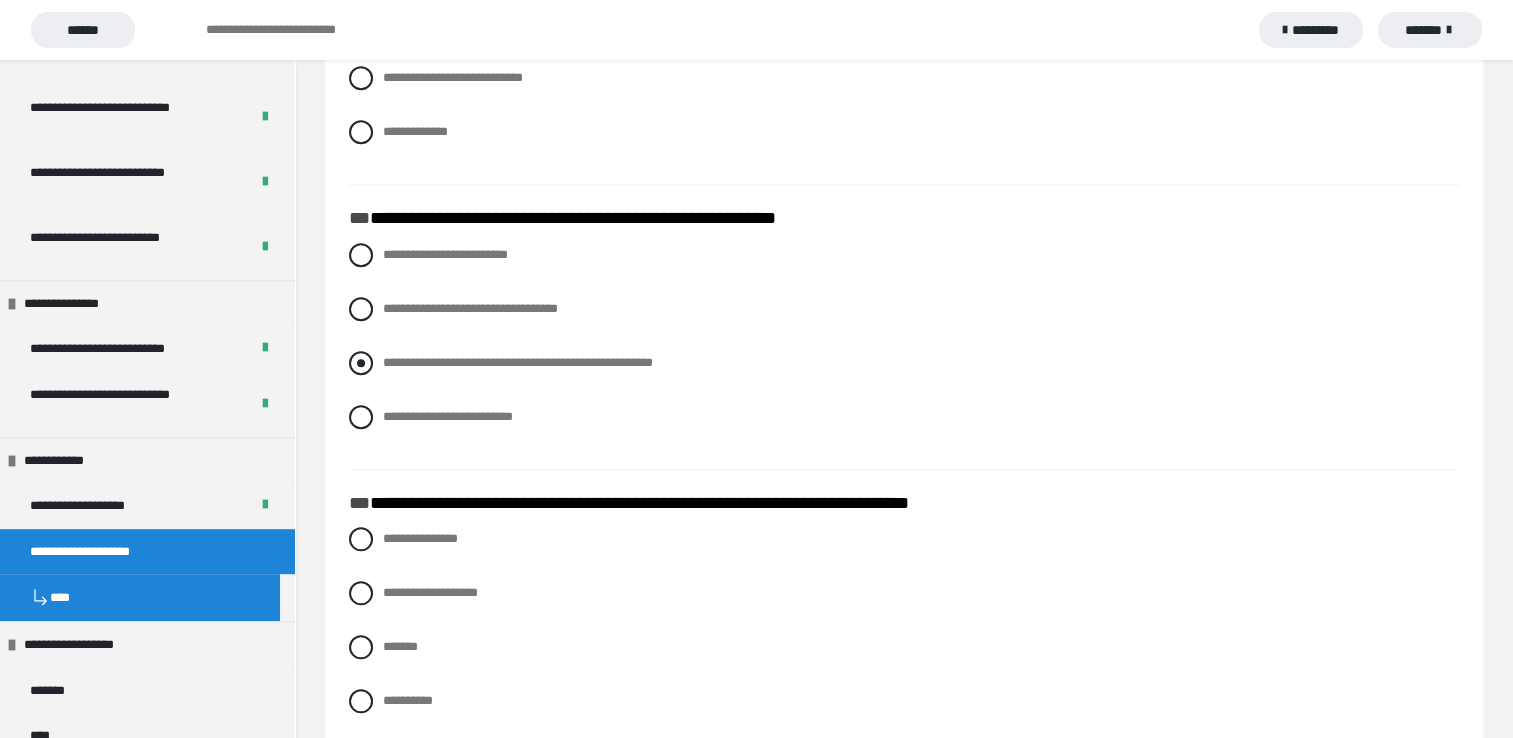 click at bounding box center (361, 363) 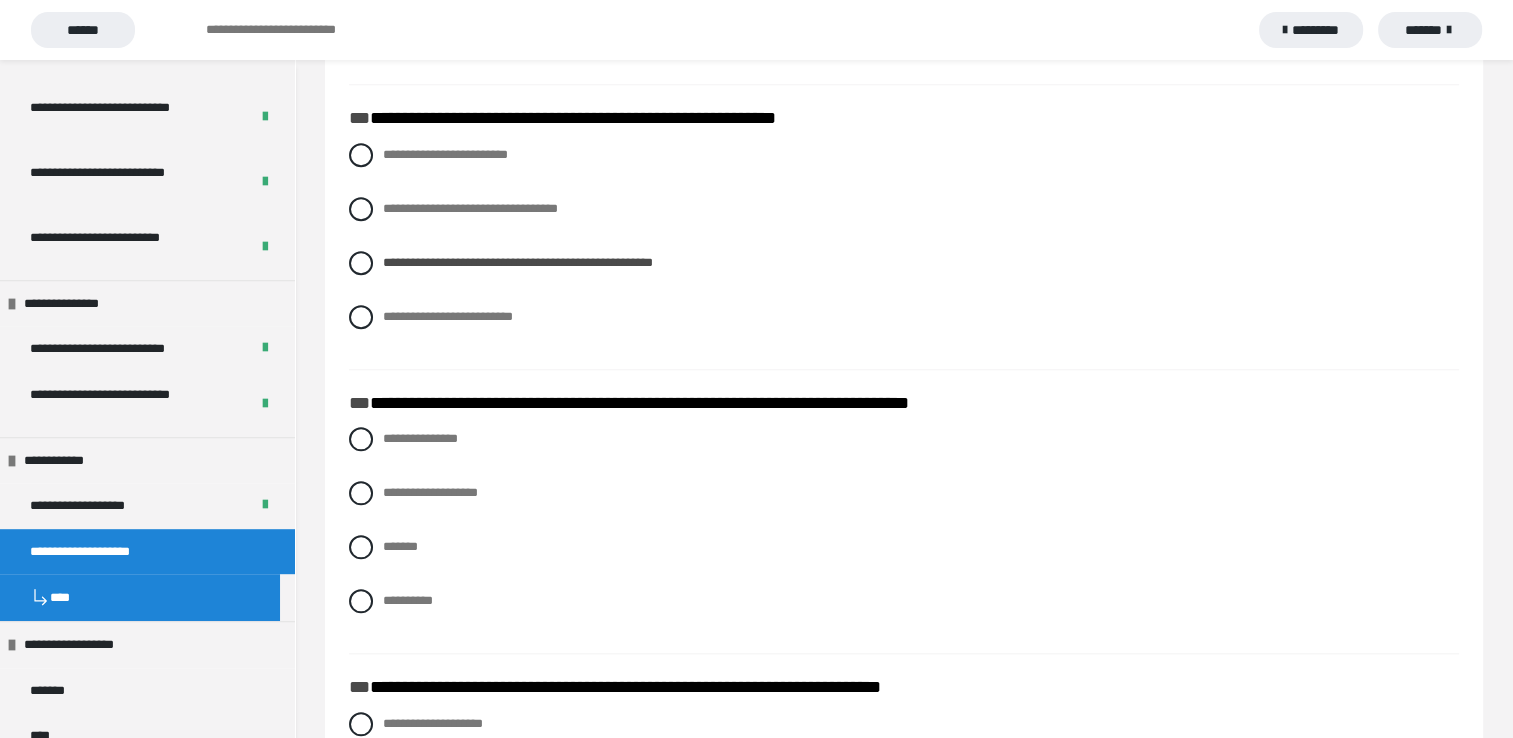 scroll, scrollTop: 2000, scrollLeft: 0, axis: vertical 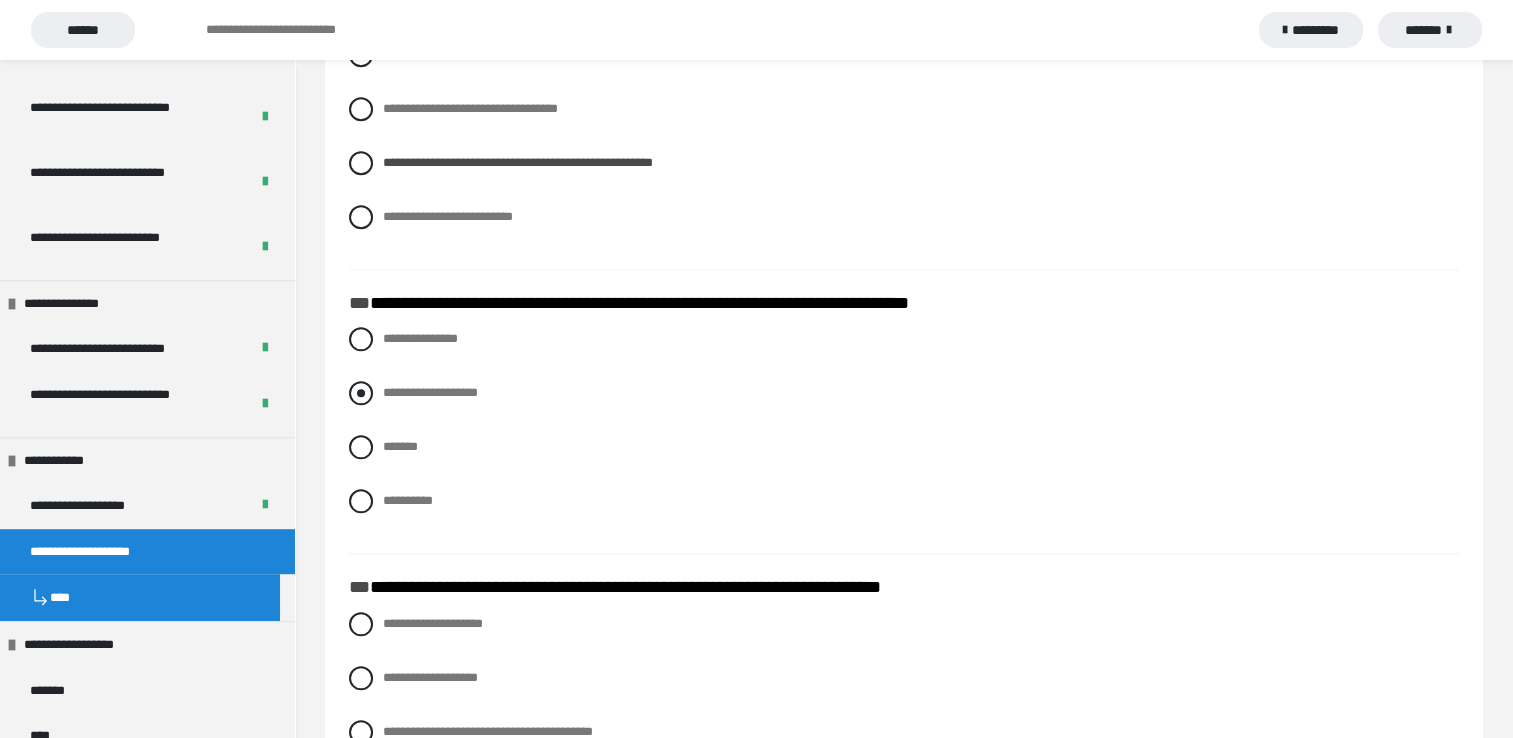 click at bounding box center (361, 393) 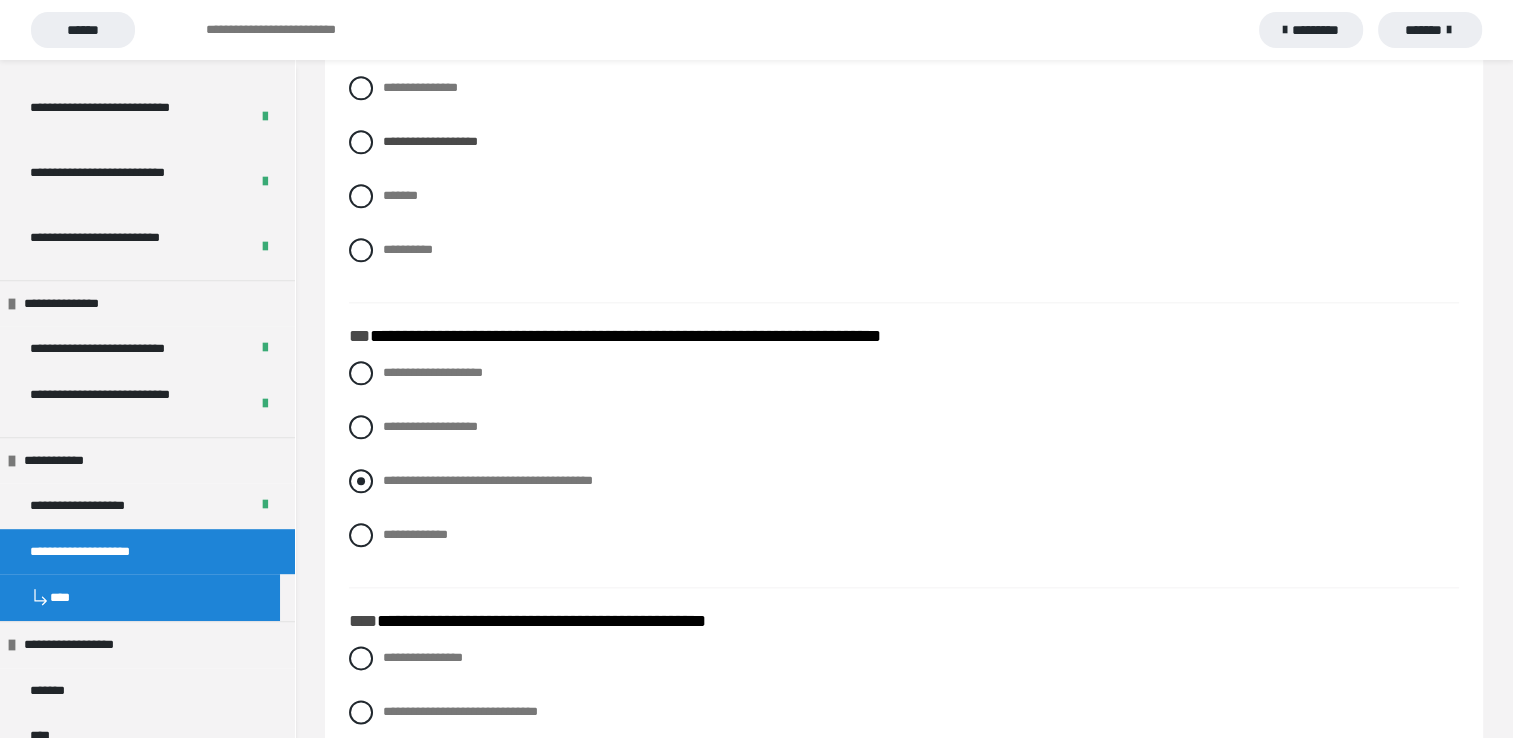 scroll, scrollTop: 2300, scrollLeft: 0, axis: vertical 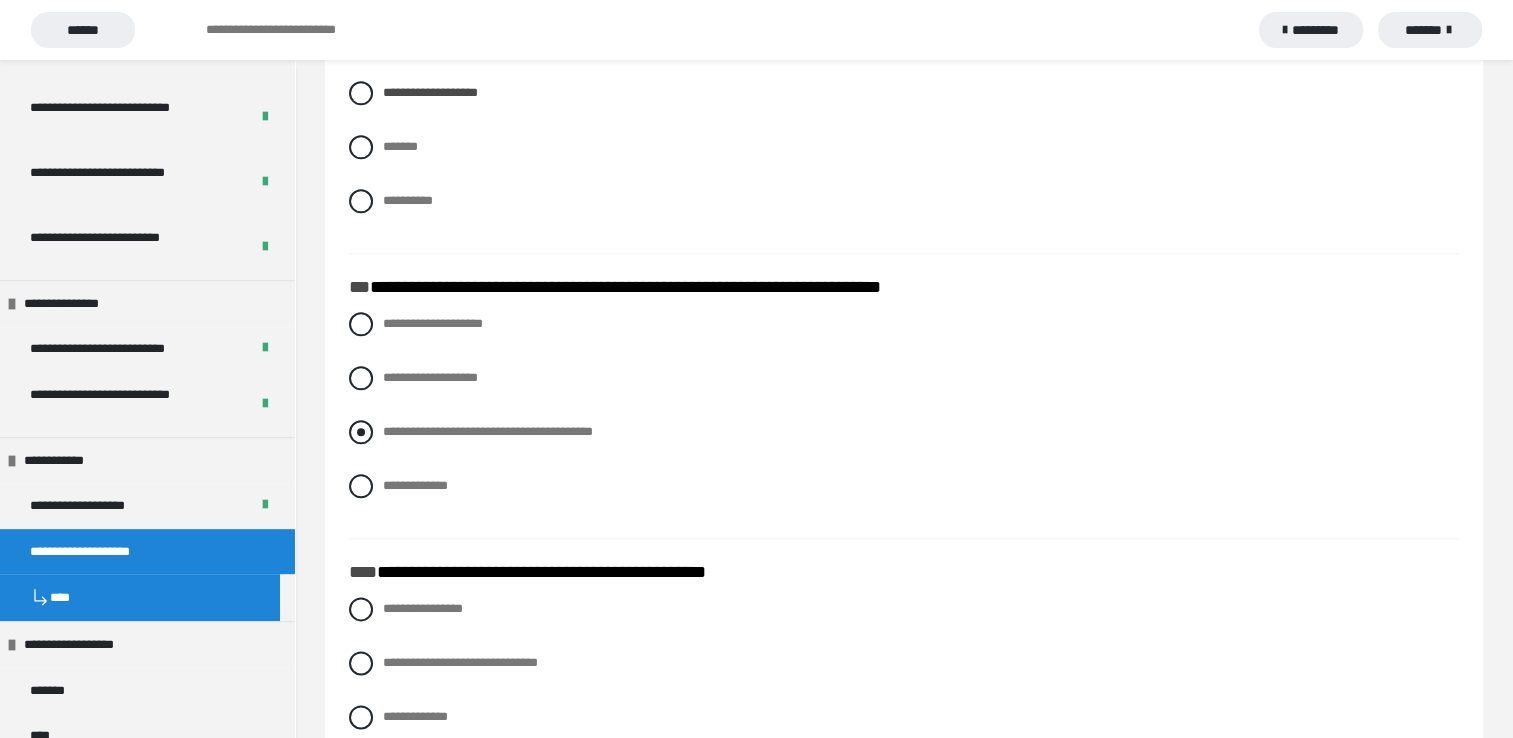 click at bounding box center [361, 432] 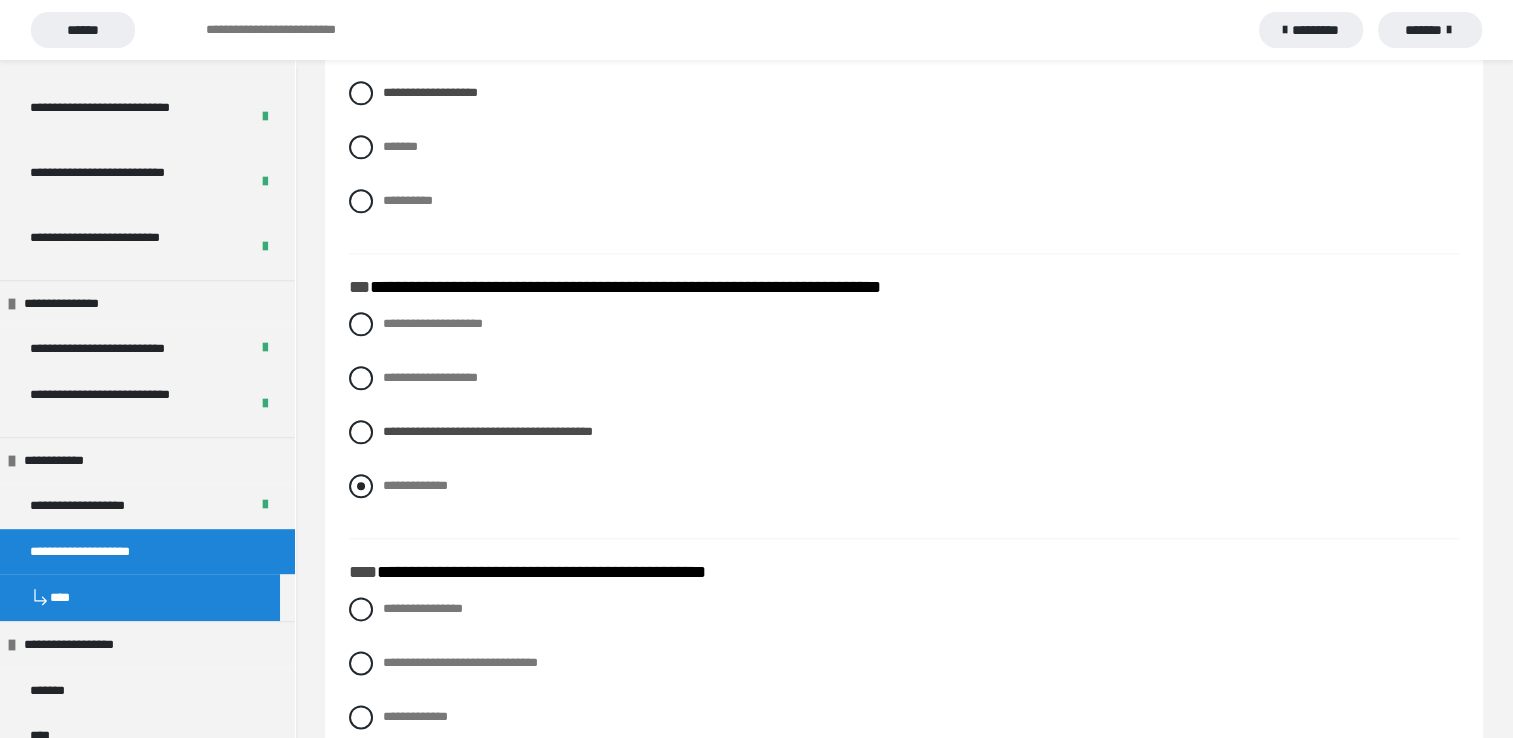 drag, startPoint x: 364, startPoint y: 486, endPoint x: 397, endPoint y: 498, distance: 35.1141 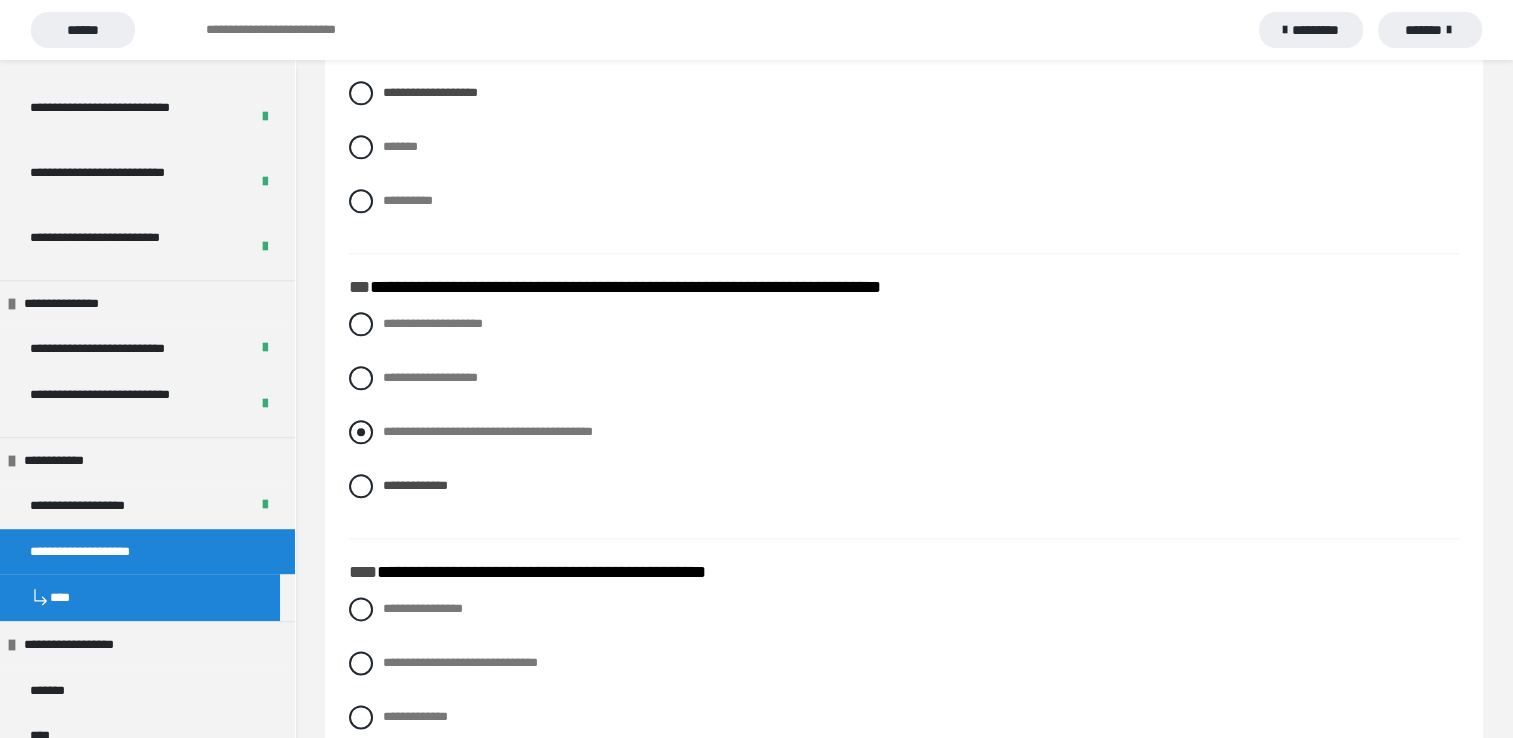 click on "**********" at bounding box center (904, 432) 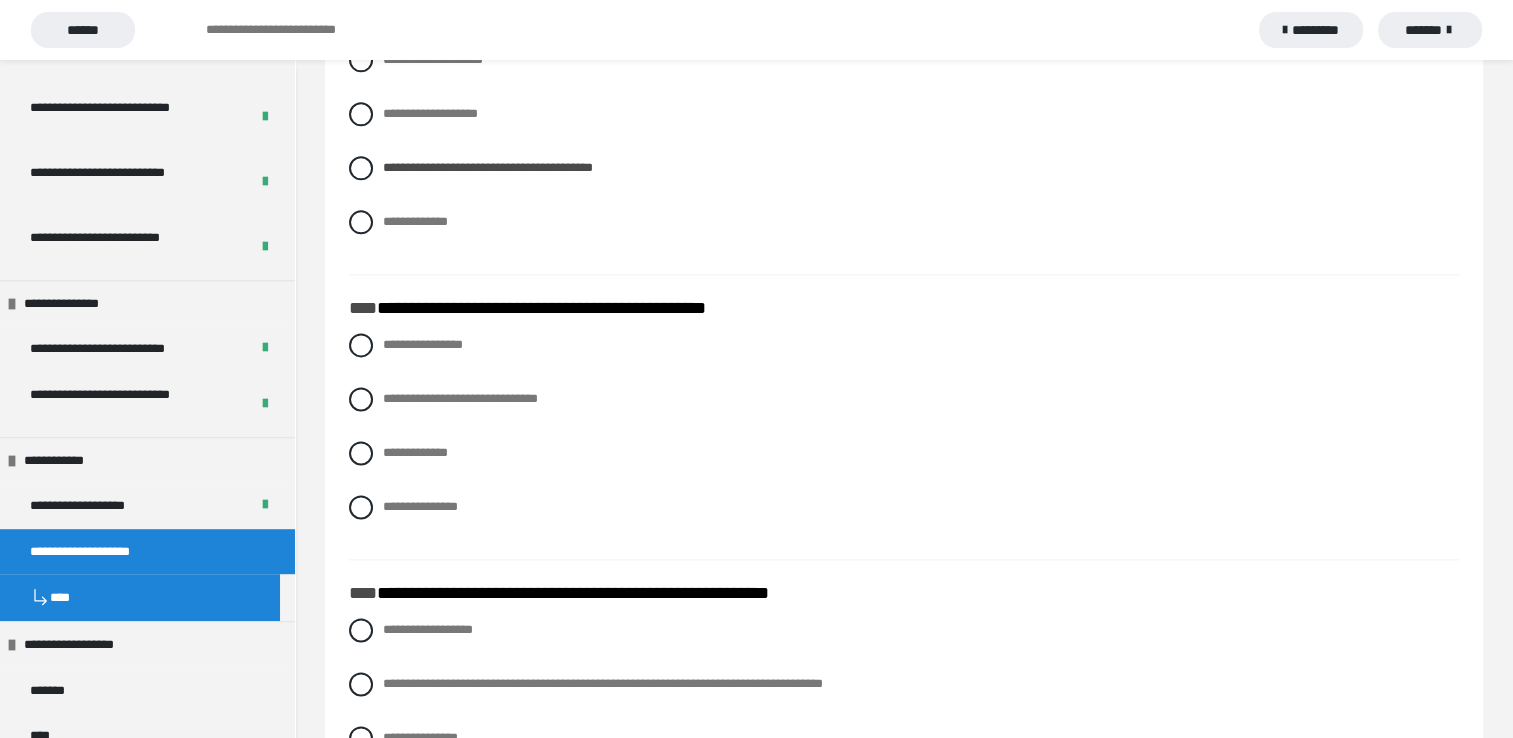 scroll, scrollTop: 2600, scrollLeft: 0, axis: vertical 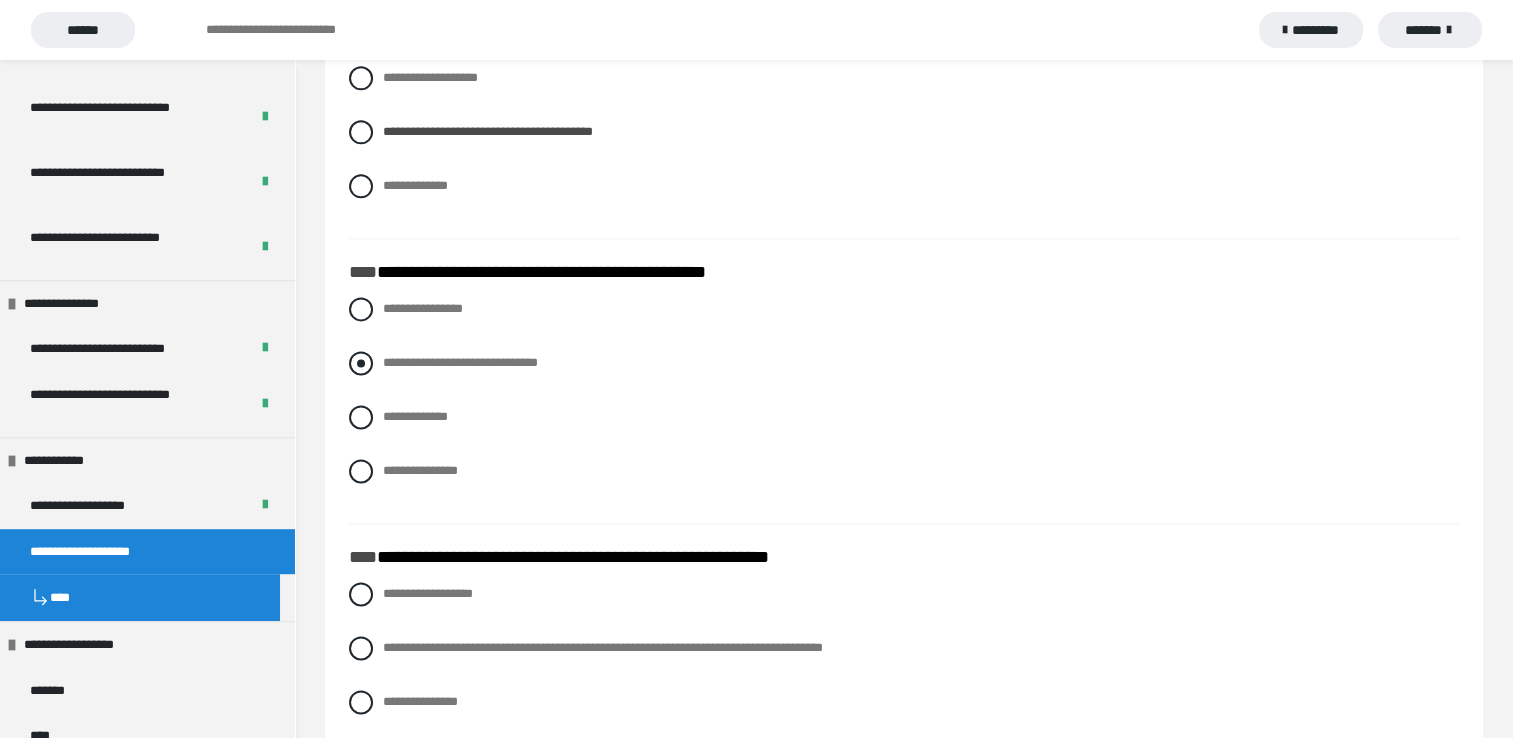 click at bounding box center [361, 363] 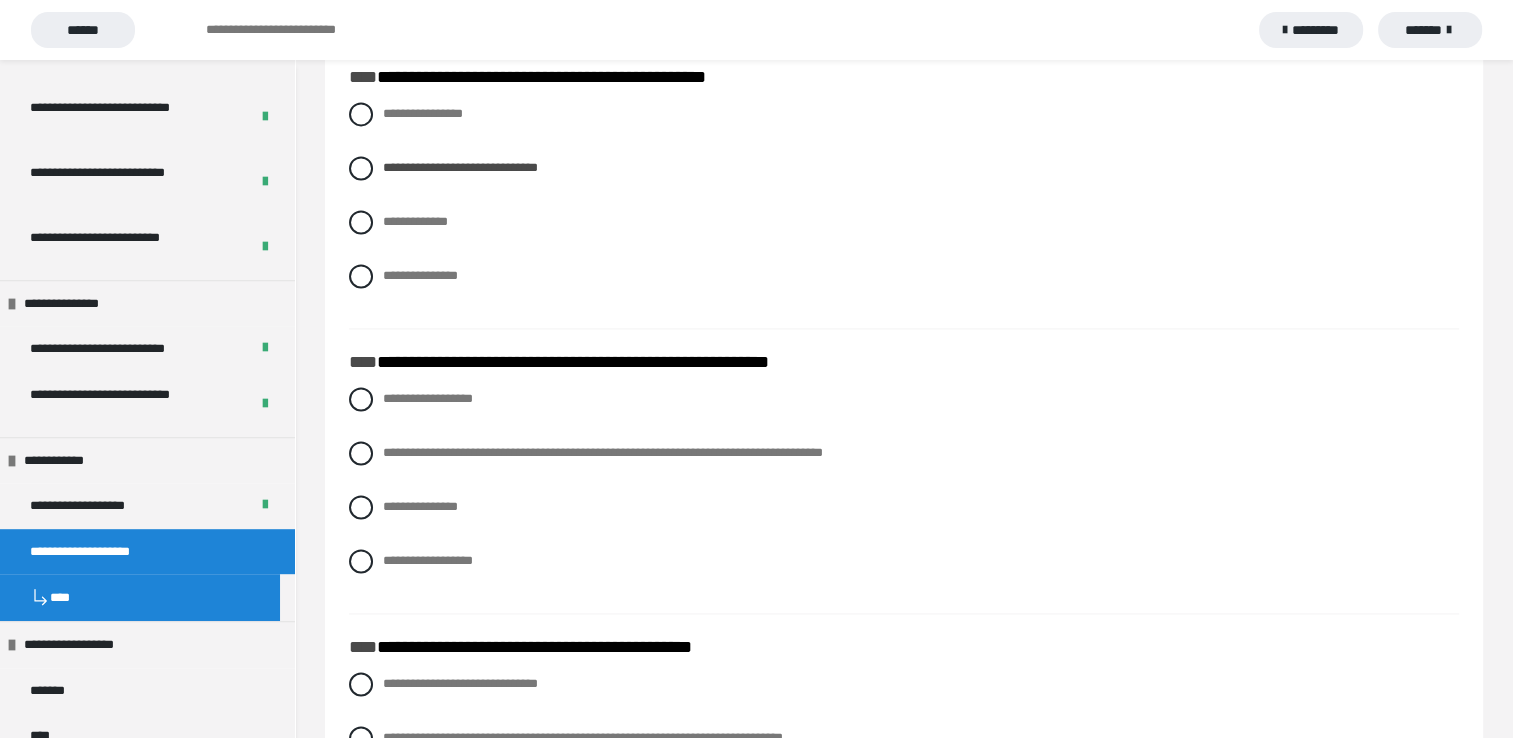 scroll, scrollTop: 2827, scrollLeft: 0, axis: vertical 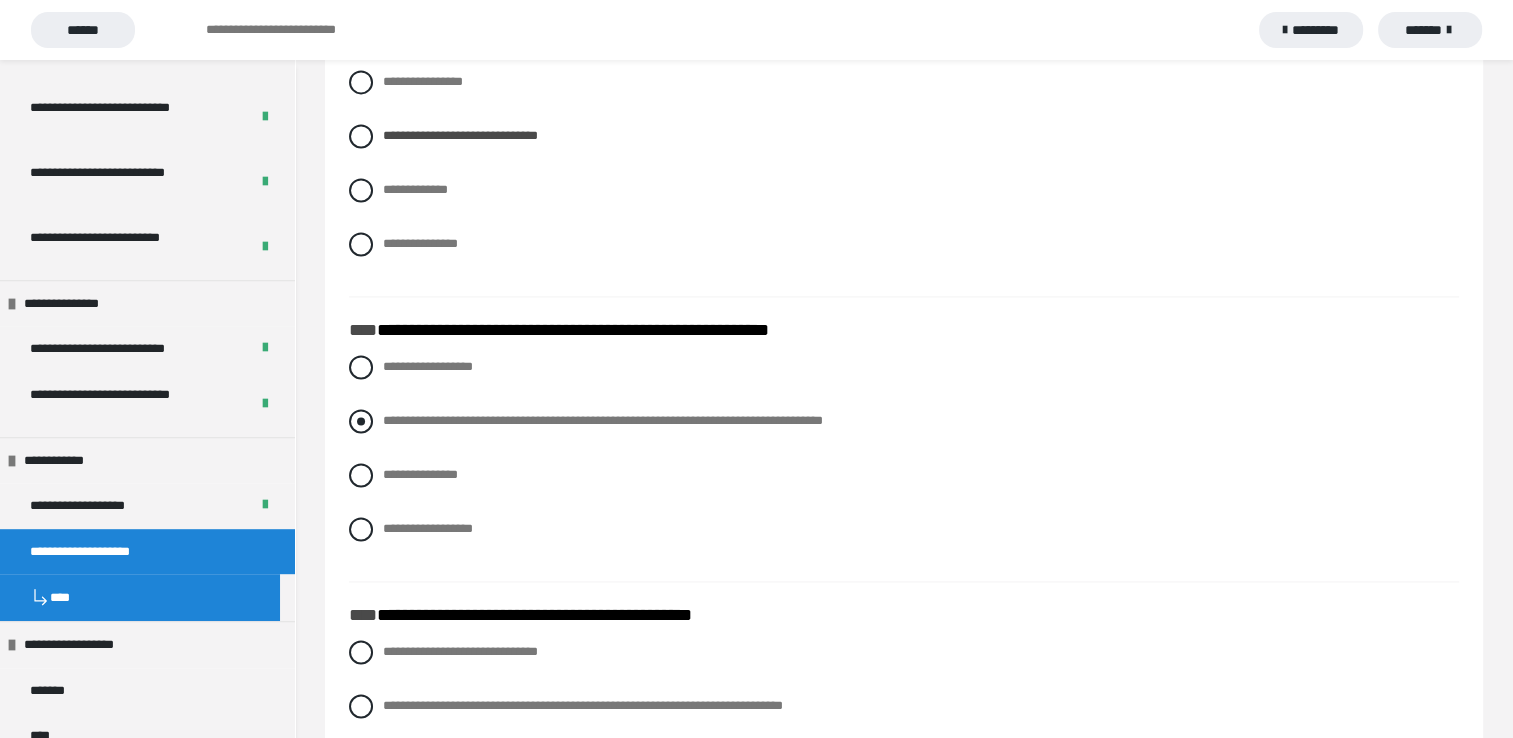click at bounding box center [361, 421] 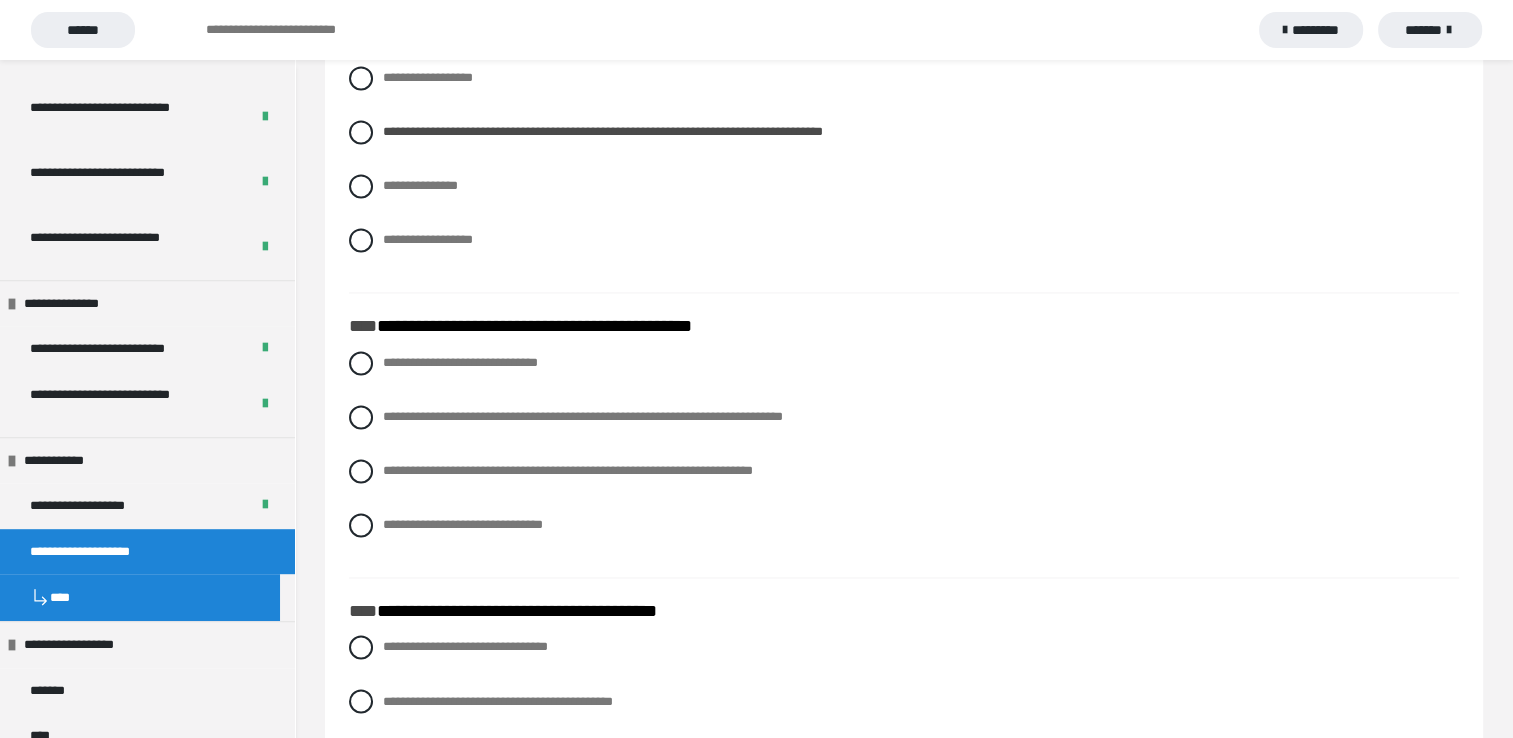 scroll, scrollTop: 3127, scrollLeft: 0, axis: vertical 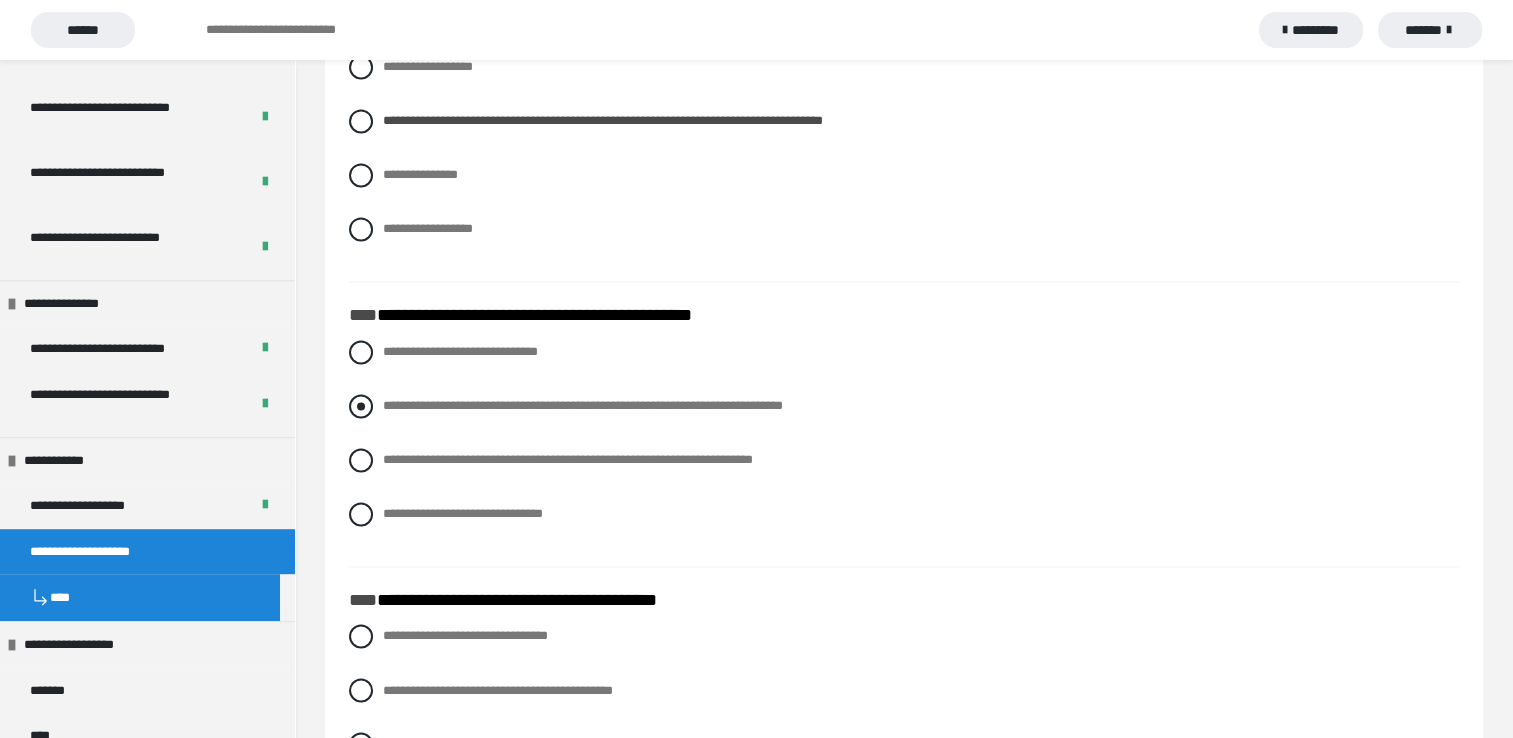 click at bounding box center [361, 406] 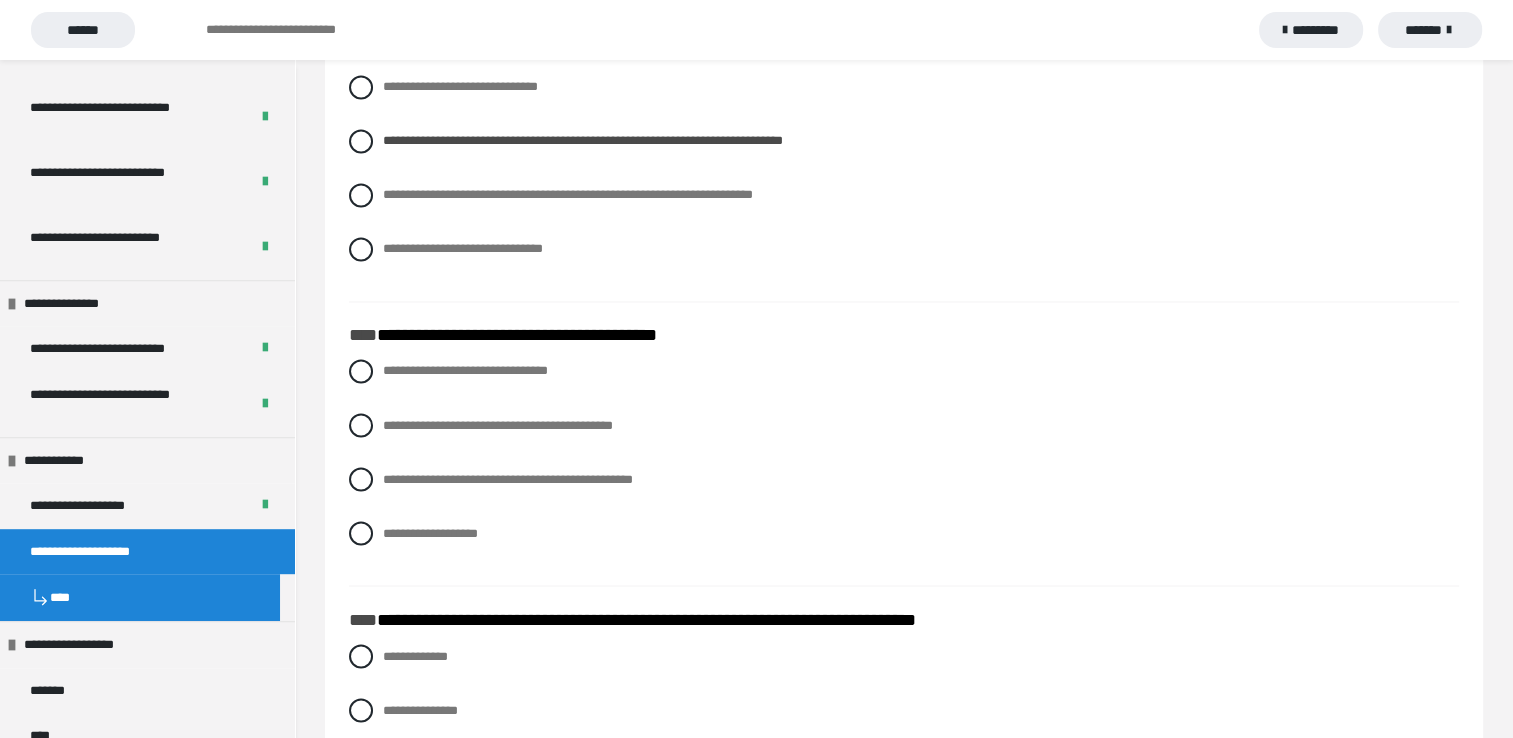 scroll, scrollTop: 3427, scrollLeft: 0, axis: vertical 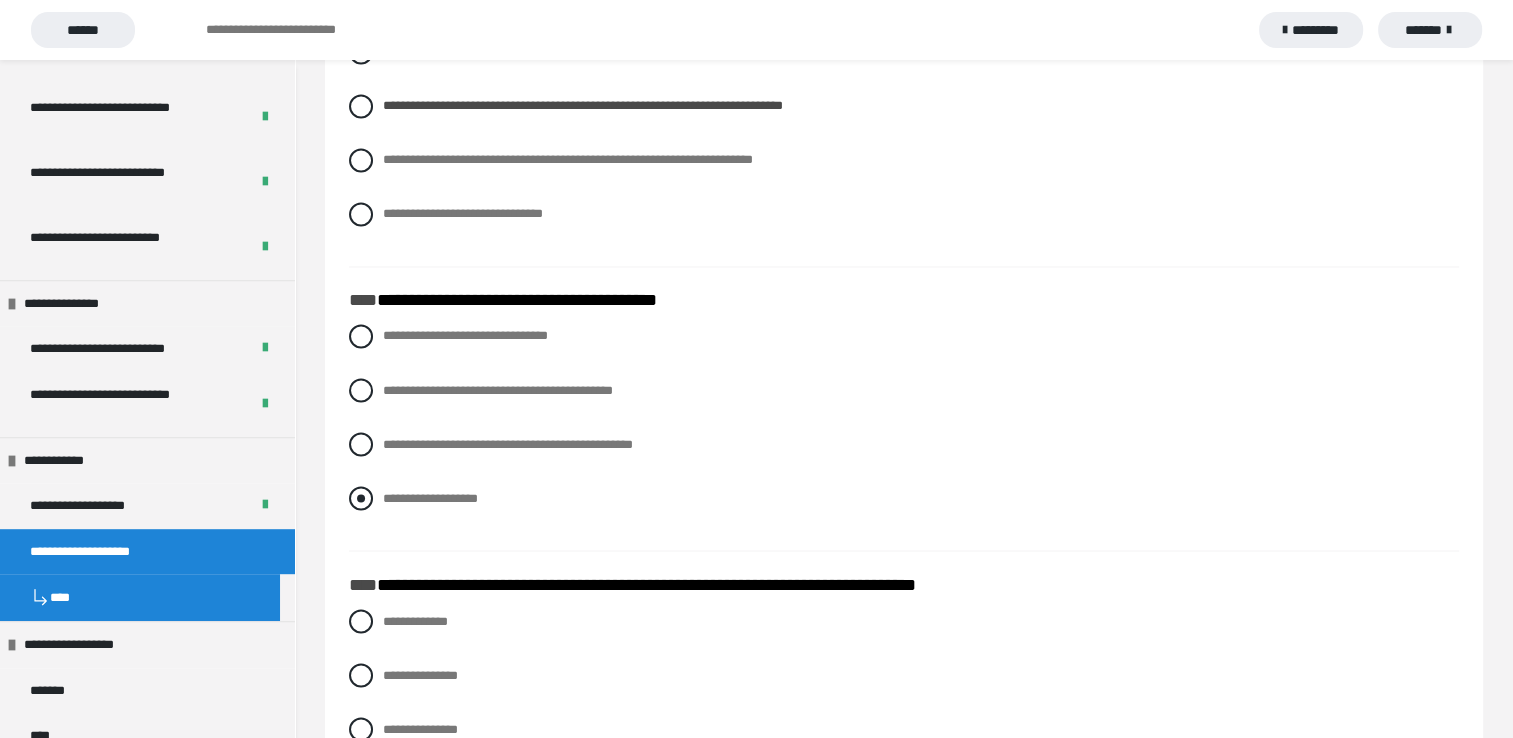 click at bounding box center [361, 498] 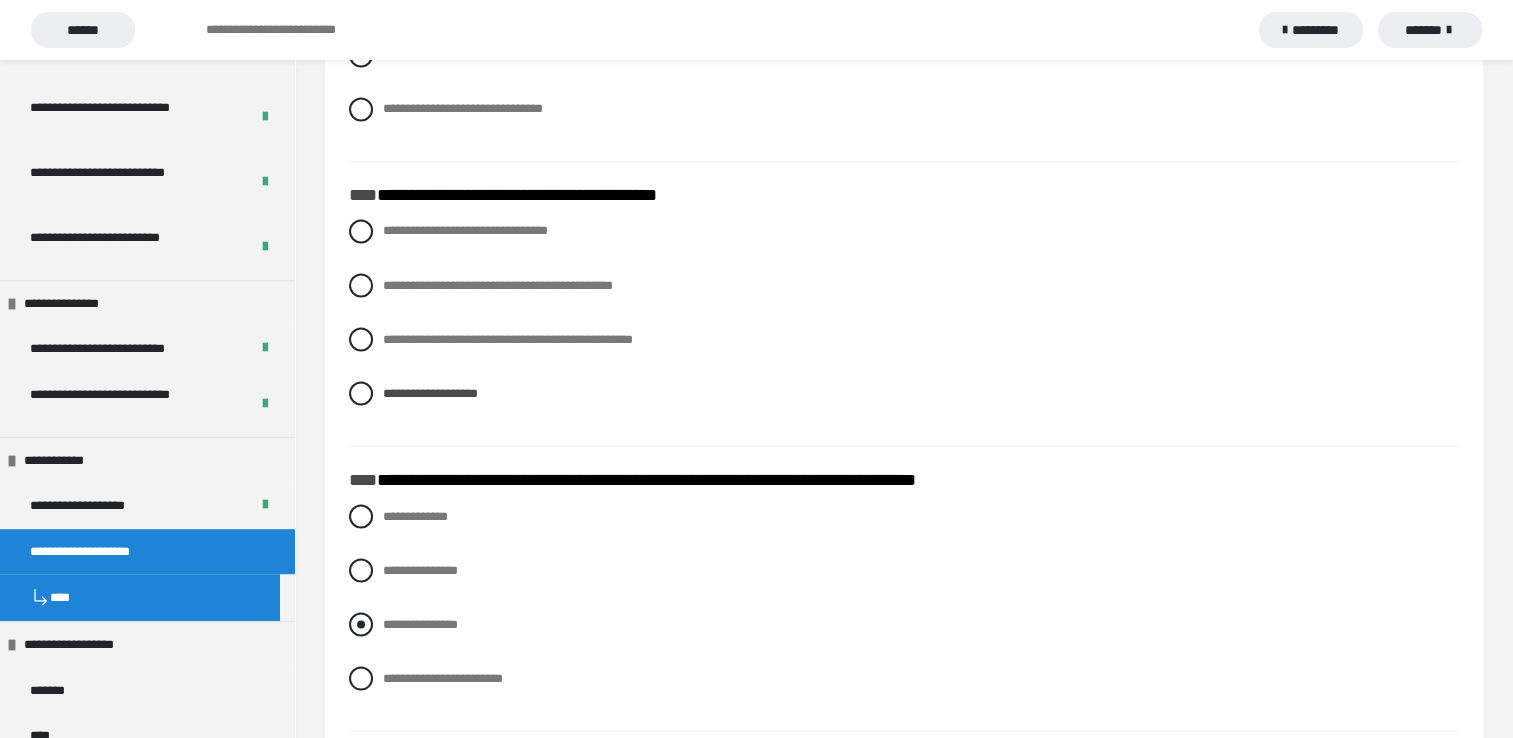 scroll, scrollTop: 3627, scrollLeft: 0, axis: vertical 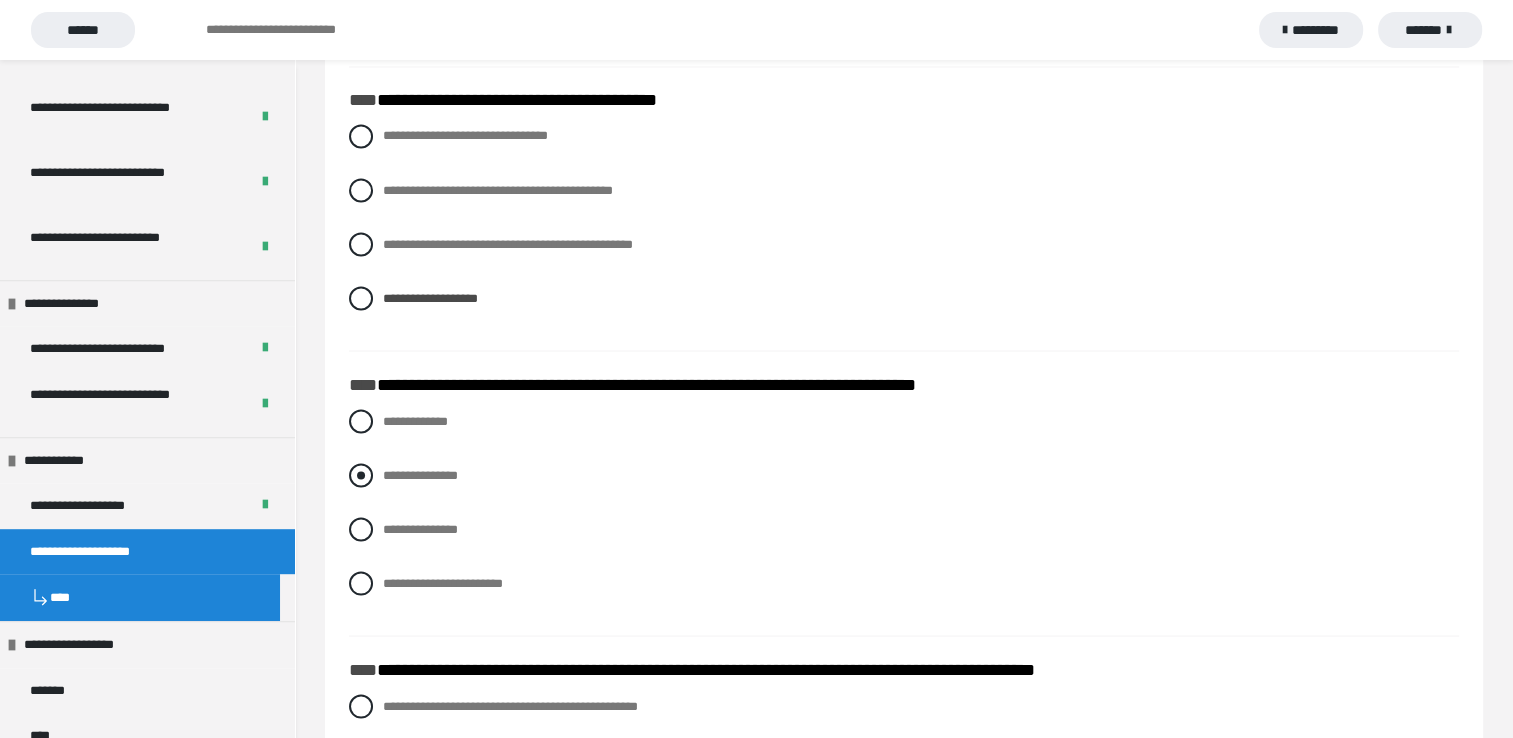 click at bounding box center [361, 475] 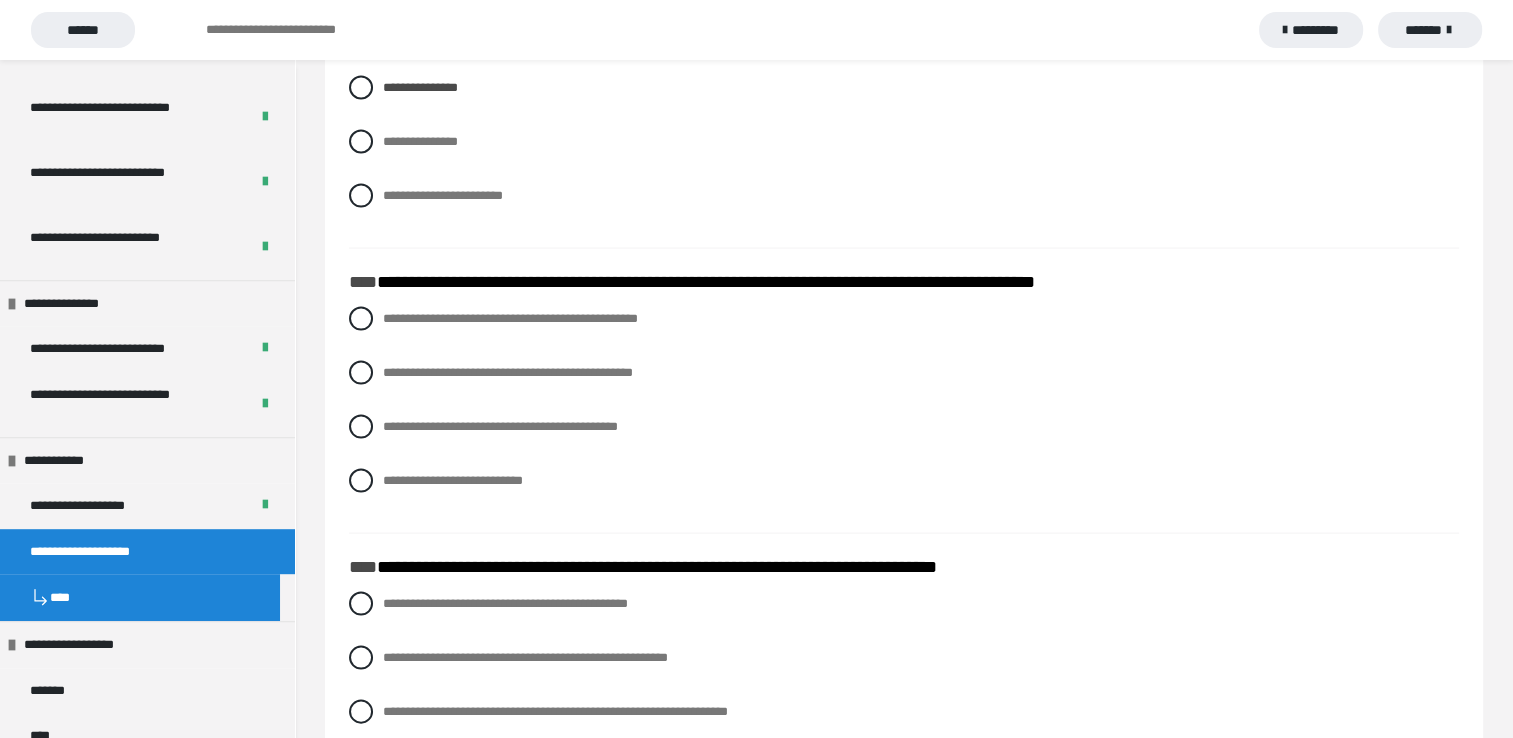 scroll, scrollTop: 4027, scrollLeft: 0, axis: vertical 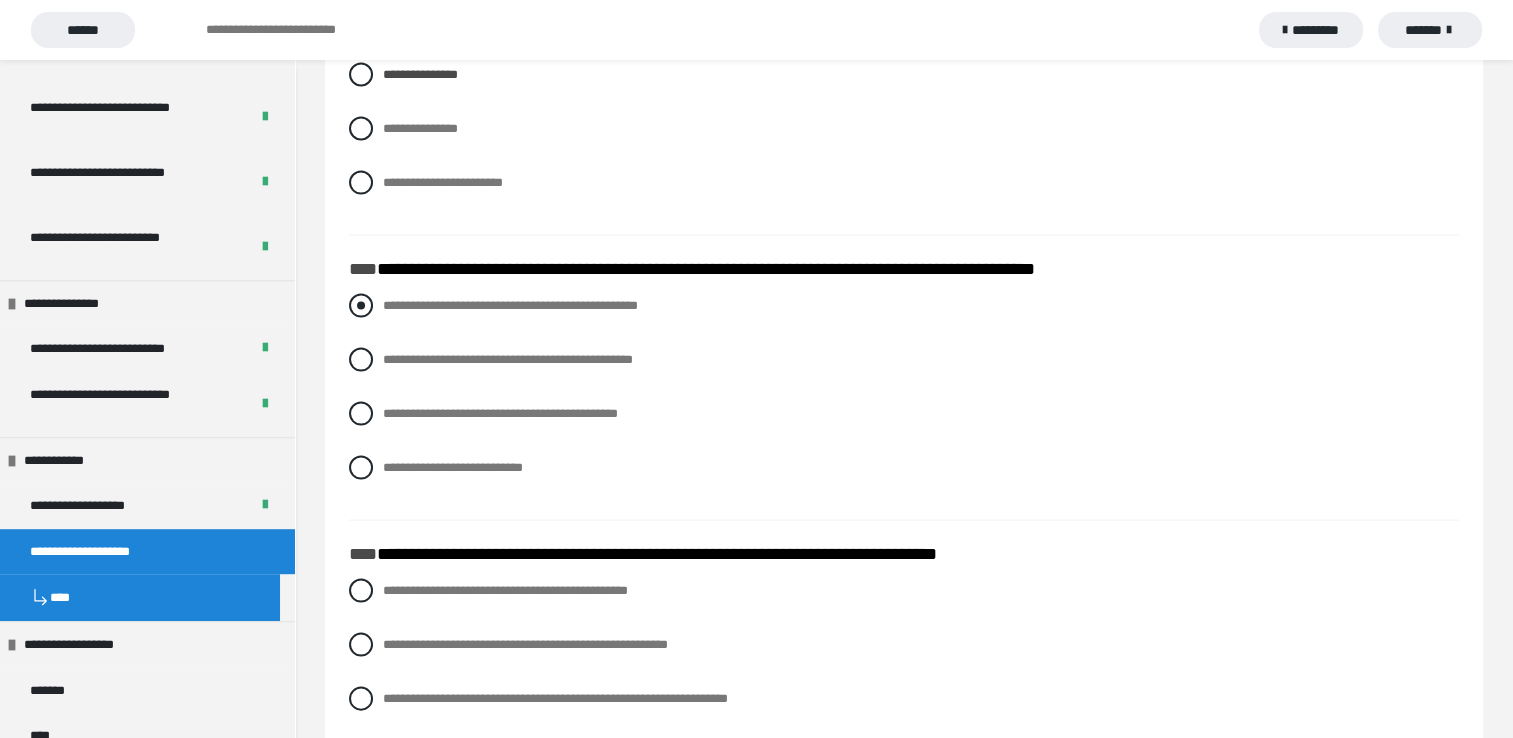 click at bounding box center [361, 306] 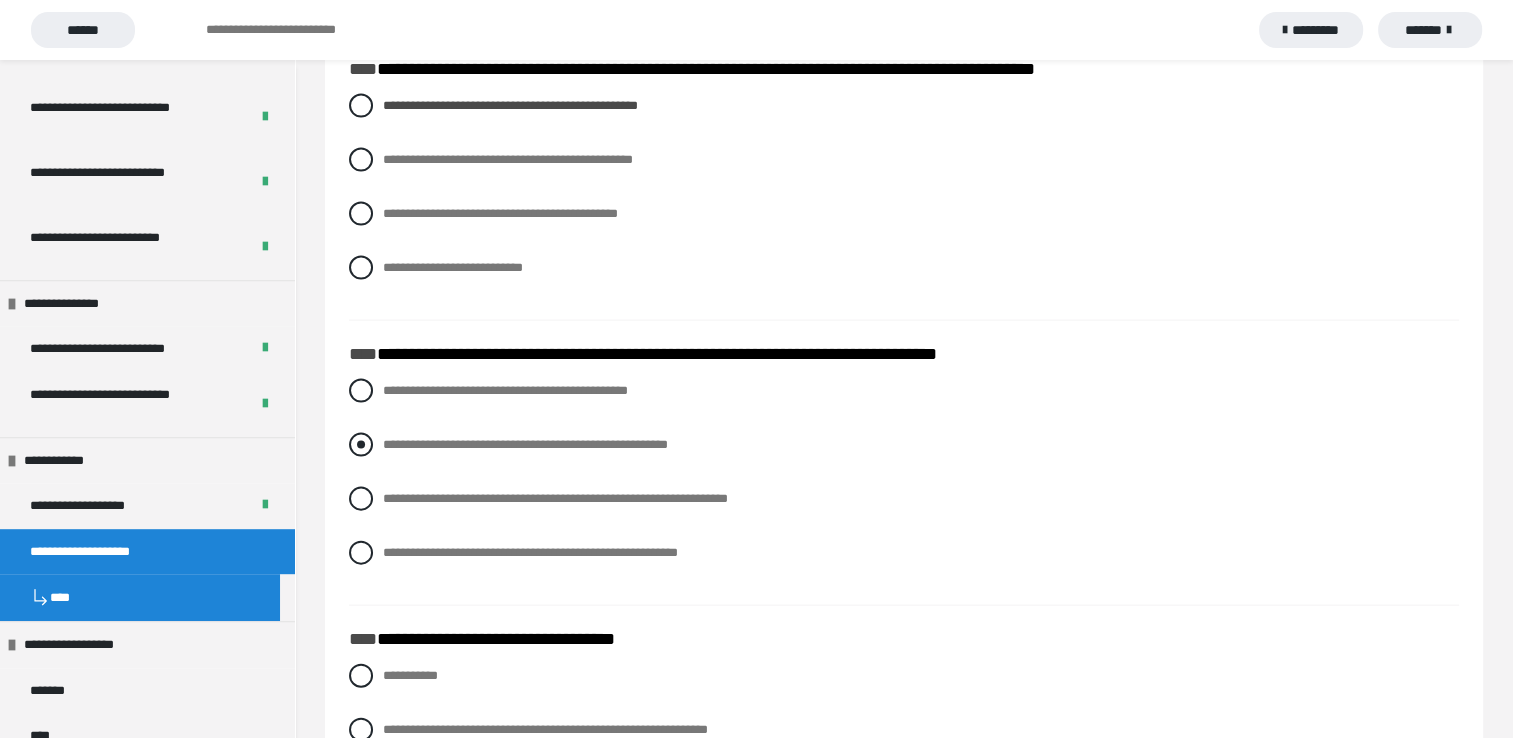 scroll, scrollTop: 4127, scrollLeft: 0, axis: vertical 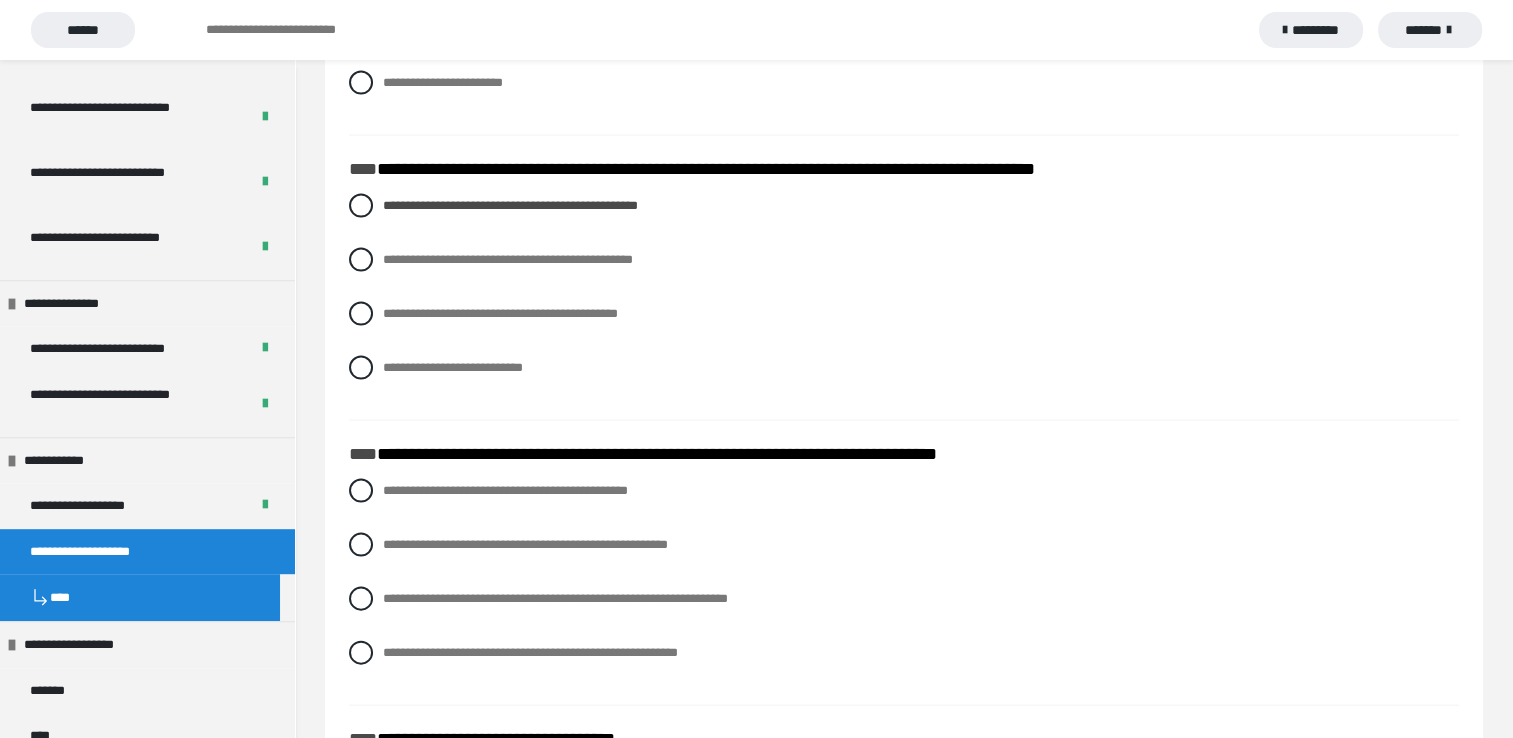 drag, startPoint x: 367, startPoint y: 492, endPoint x: 472, endPoint y: 518, distance: 108.17116 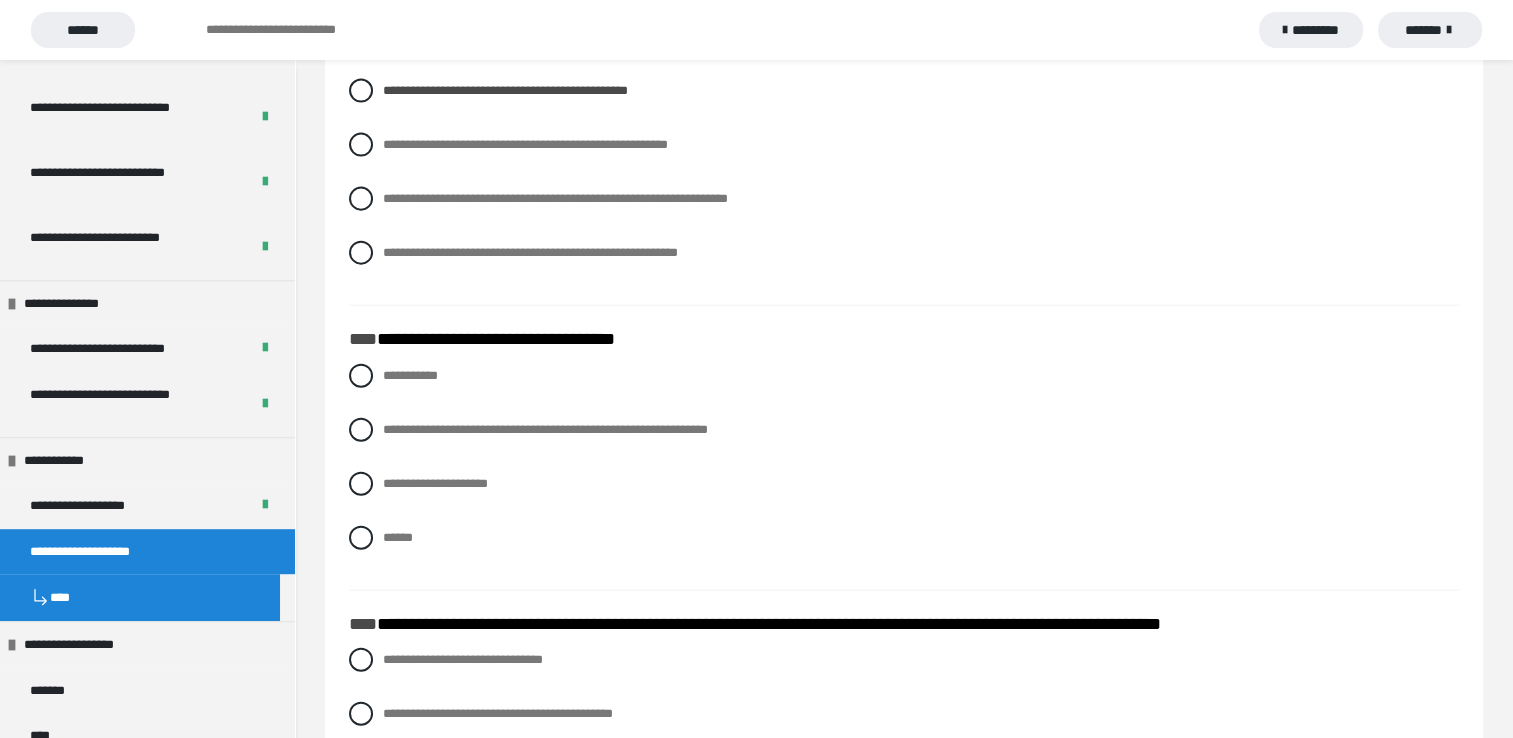 scroll, scrollTop: 4627, scrollLeft: 0, axis: vertical 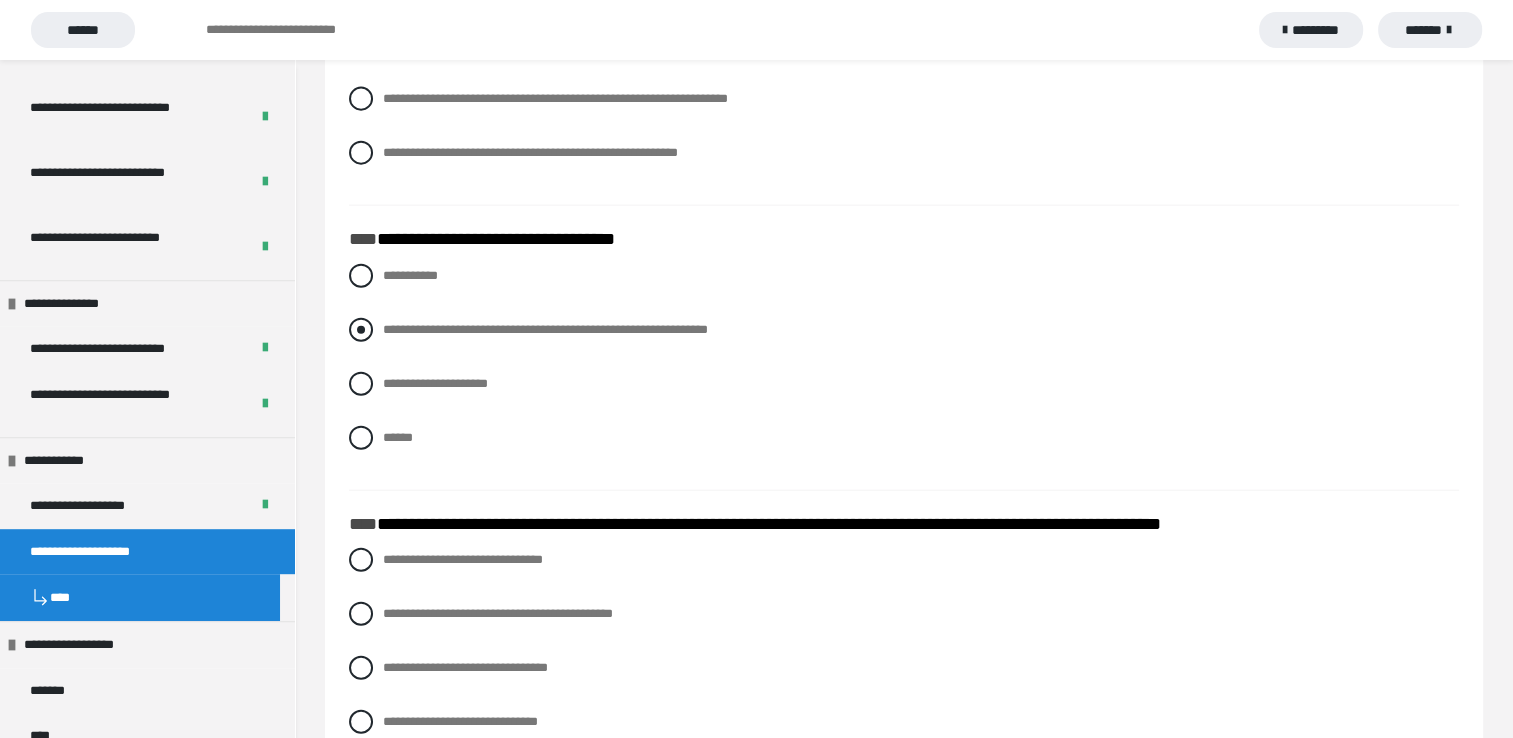 click at bounding box center [361, 330] 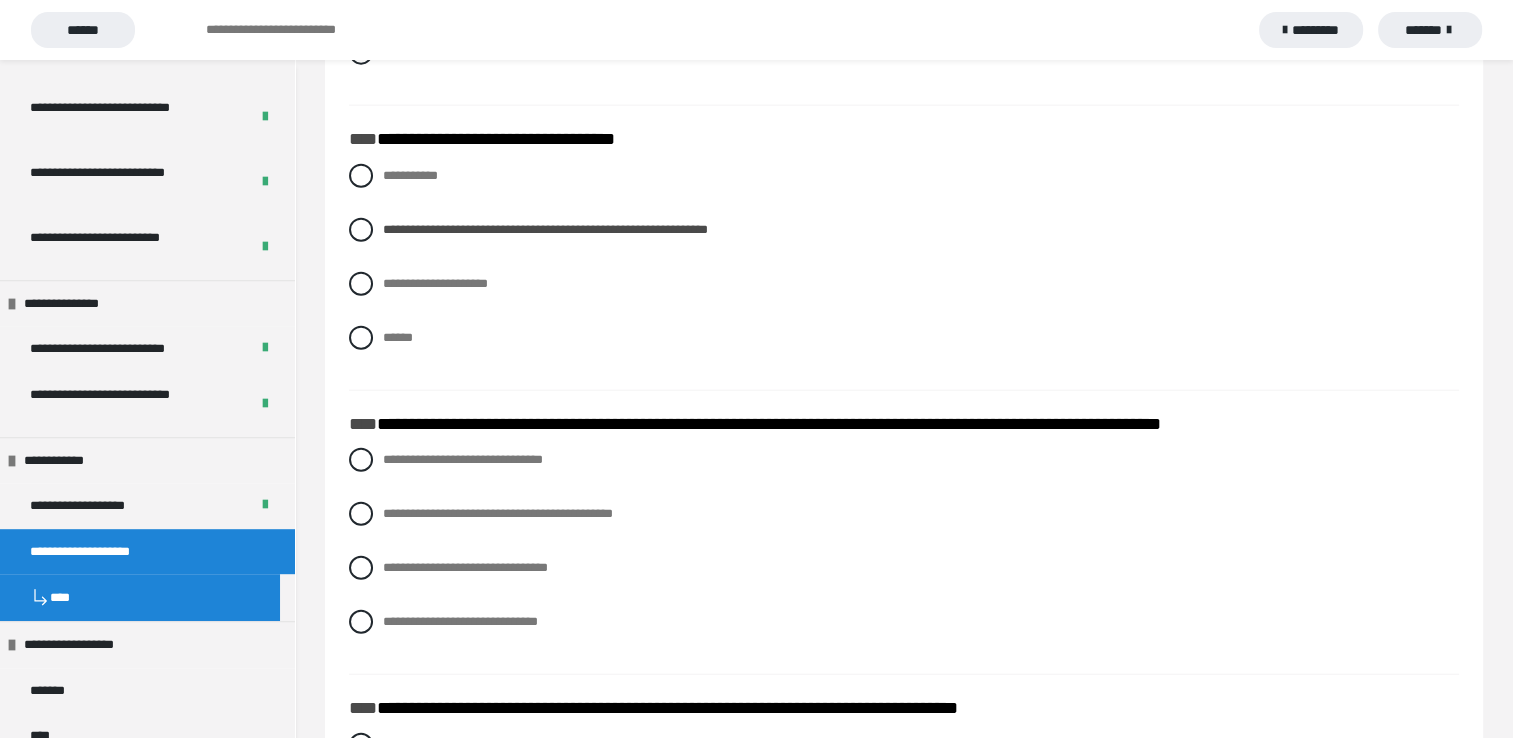 scroll, scrollTop: 4827, scrollLeft: 0, axis: vertical 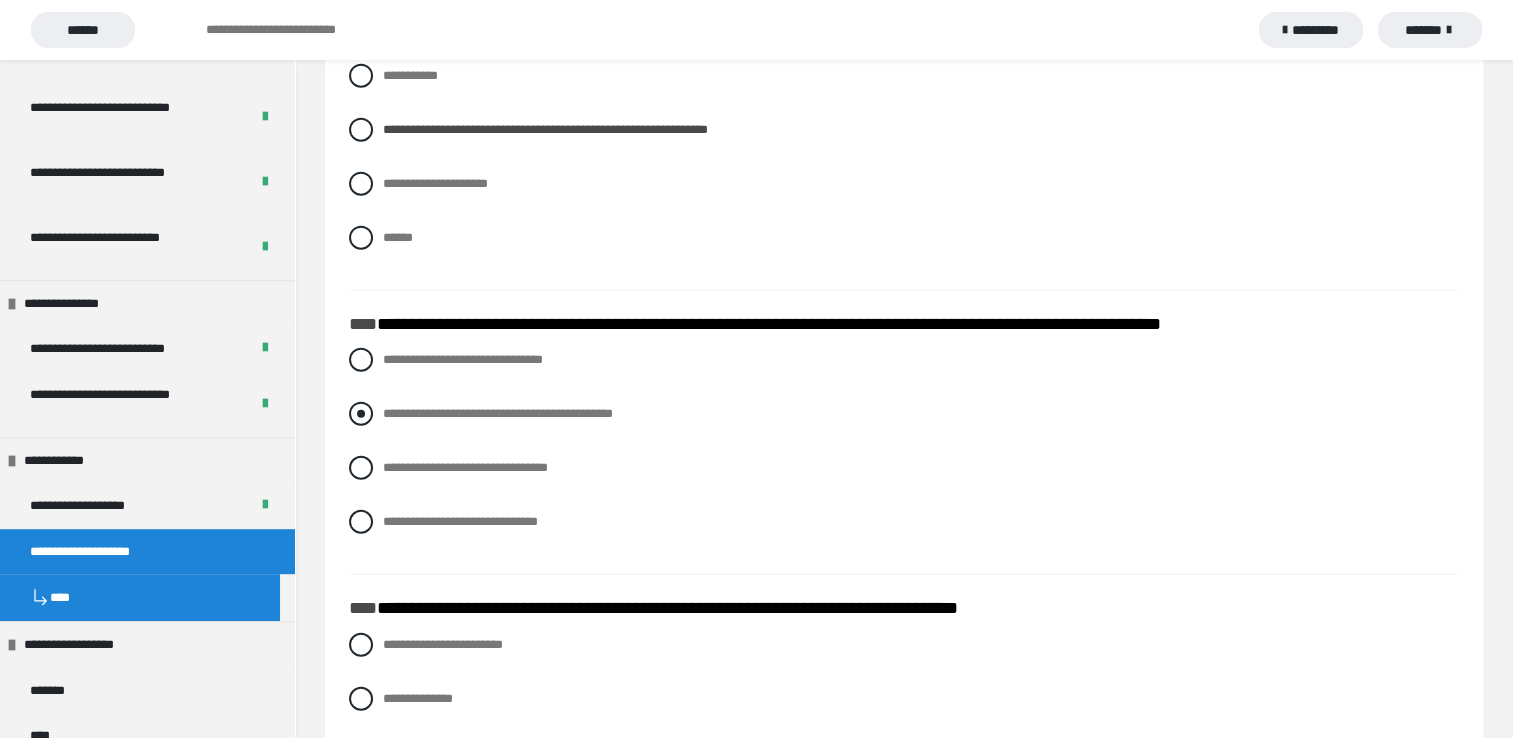 click at bounding box center (361, 414) 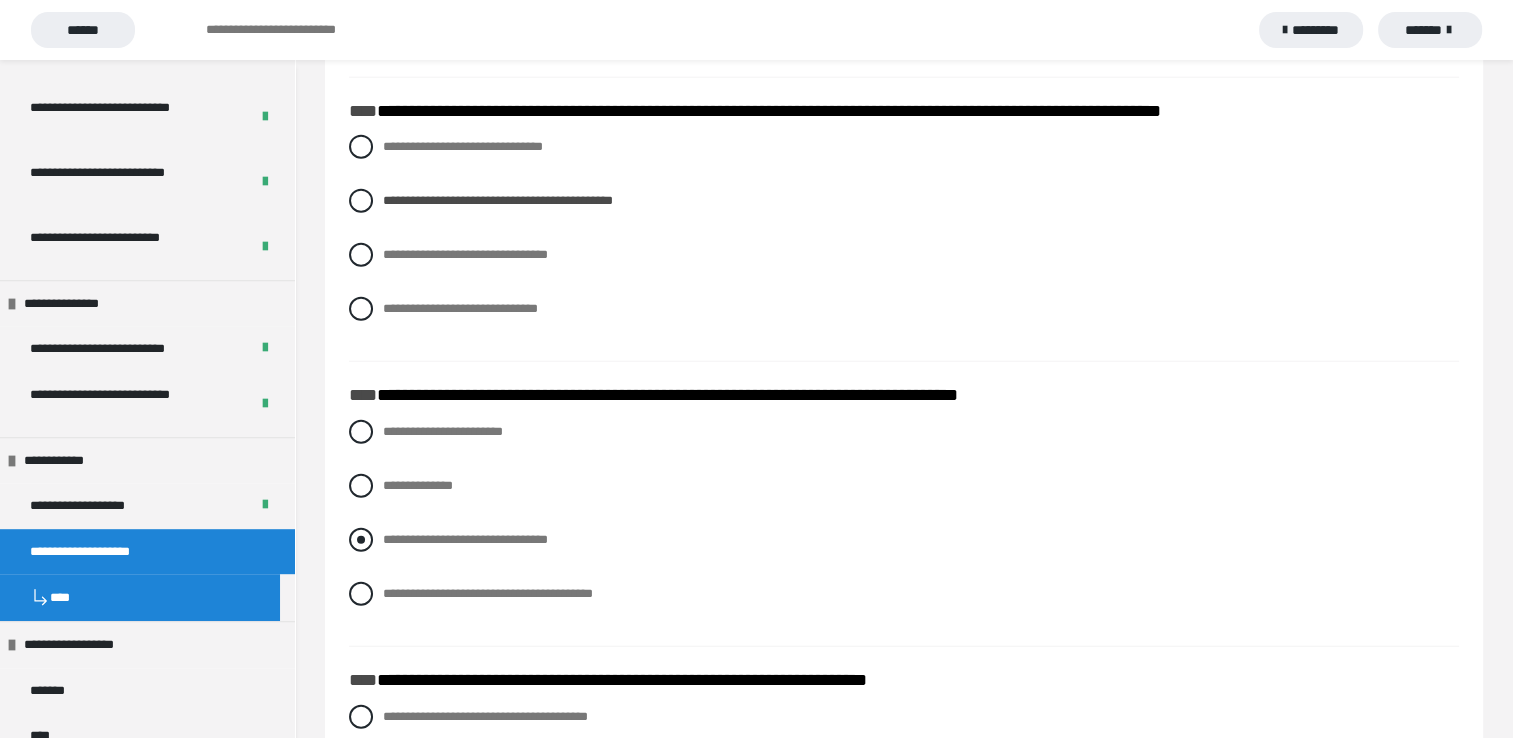 scroll, scrollTop: 5227, scrollLeft: 0, axis: vertical 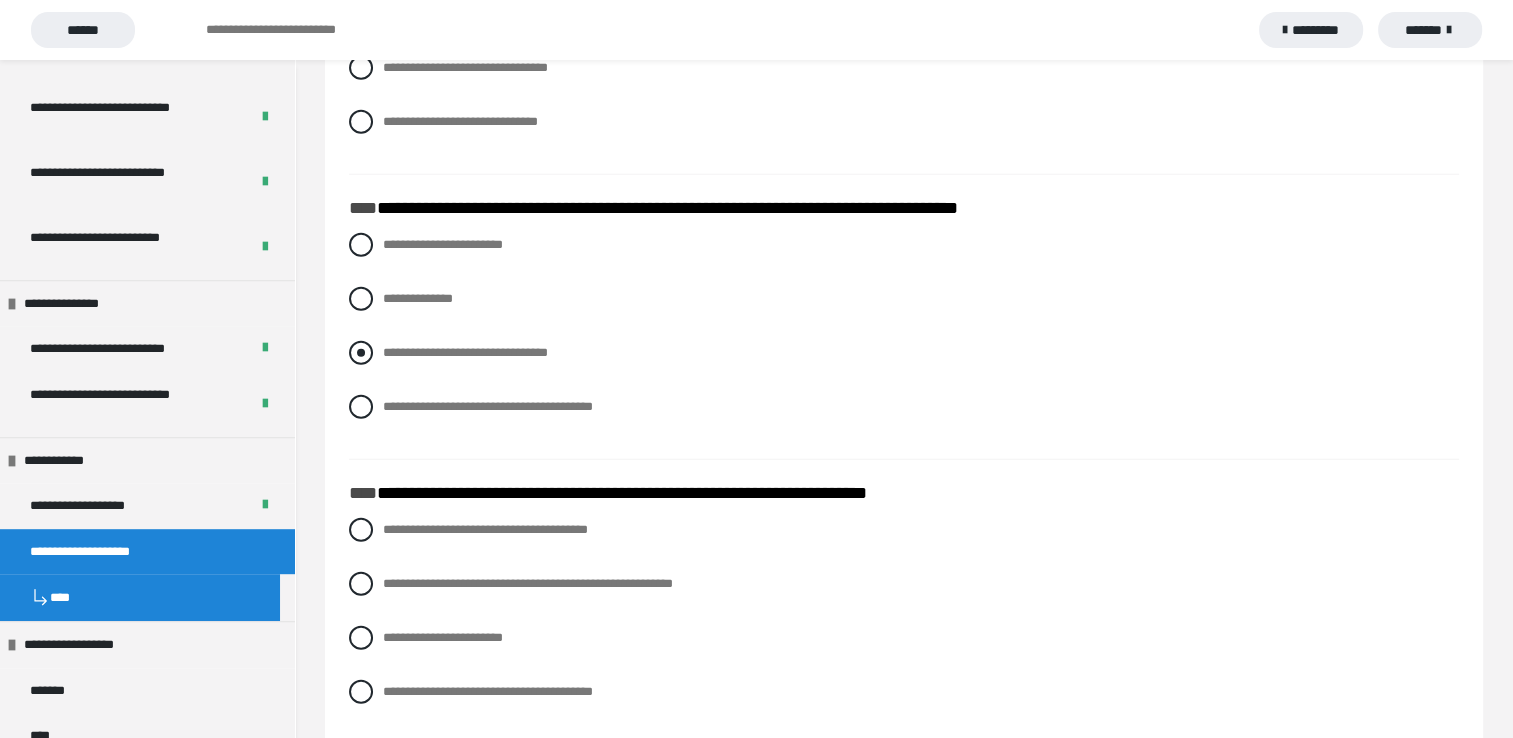 click at bounding box center (361, 353) 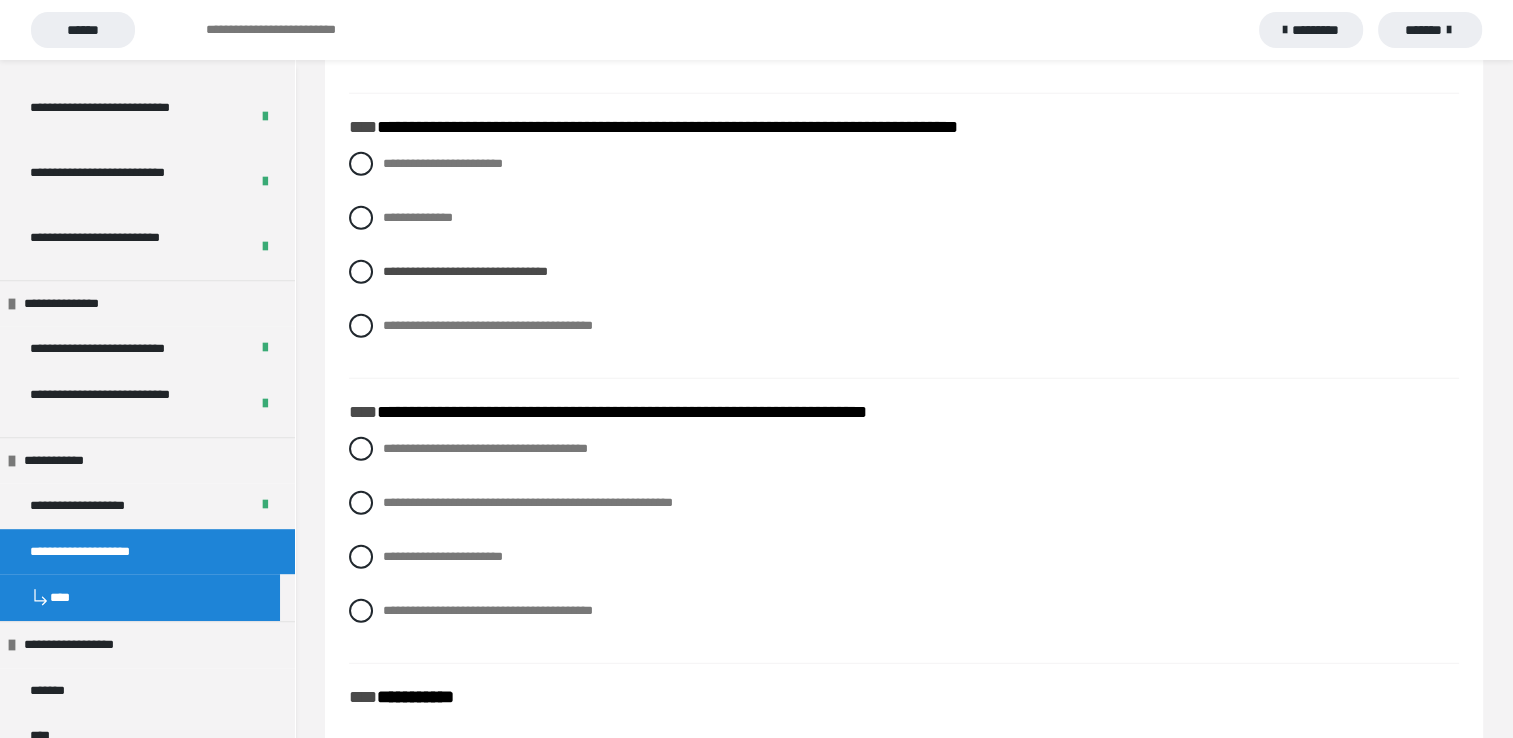 scroll, scrollTop: 5527, scrollLeft: 0, axis: vertical 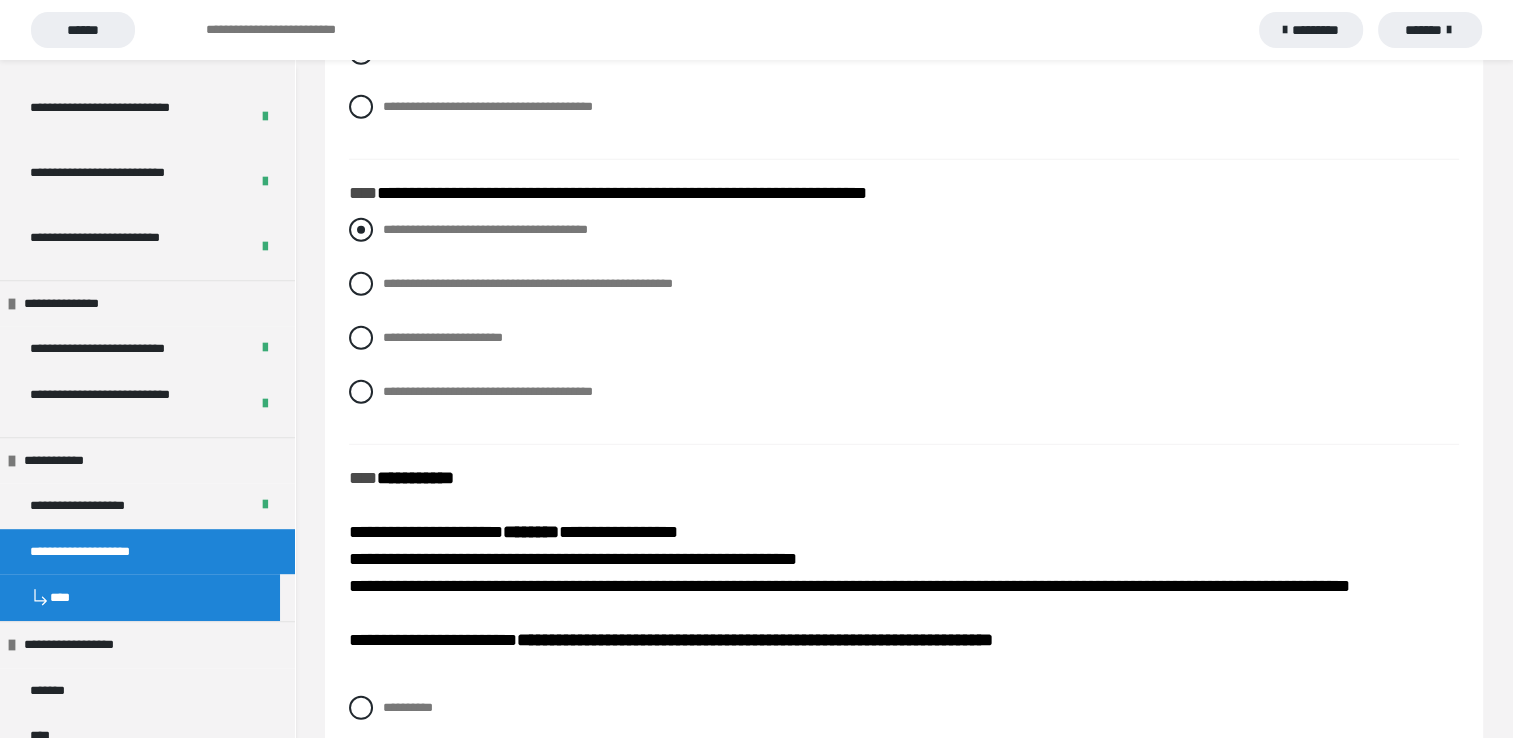 drag, startPoint x: 352, startPoint y: 223, endPoint x: 356, endPoint y: 233, distance: 10.770329 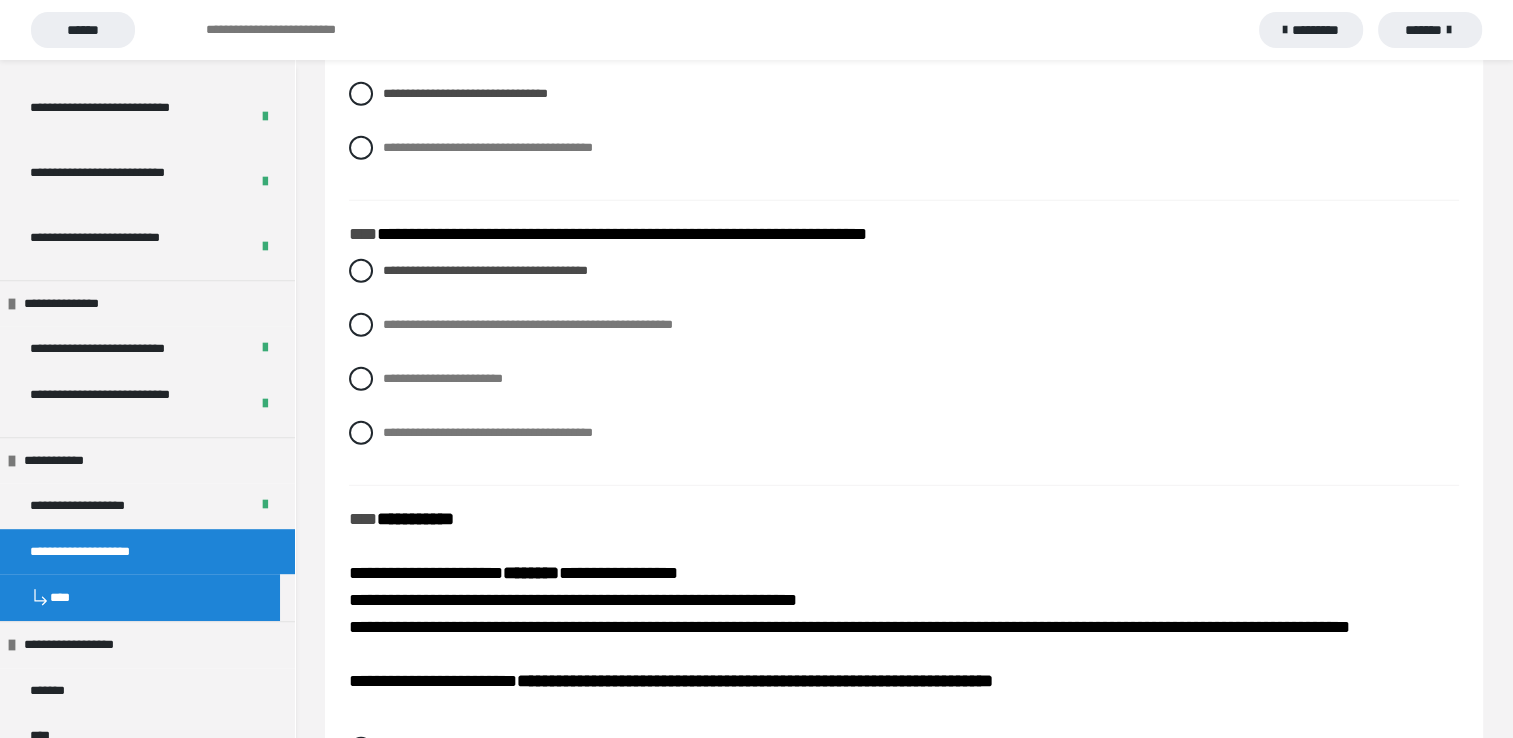 scroll, scrollTop: 5527, scrollLeft: 0, axis: vertical 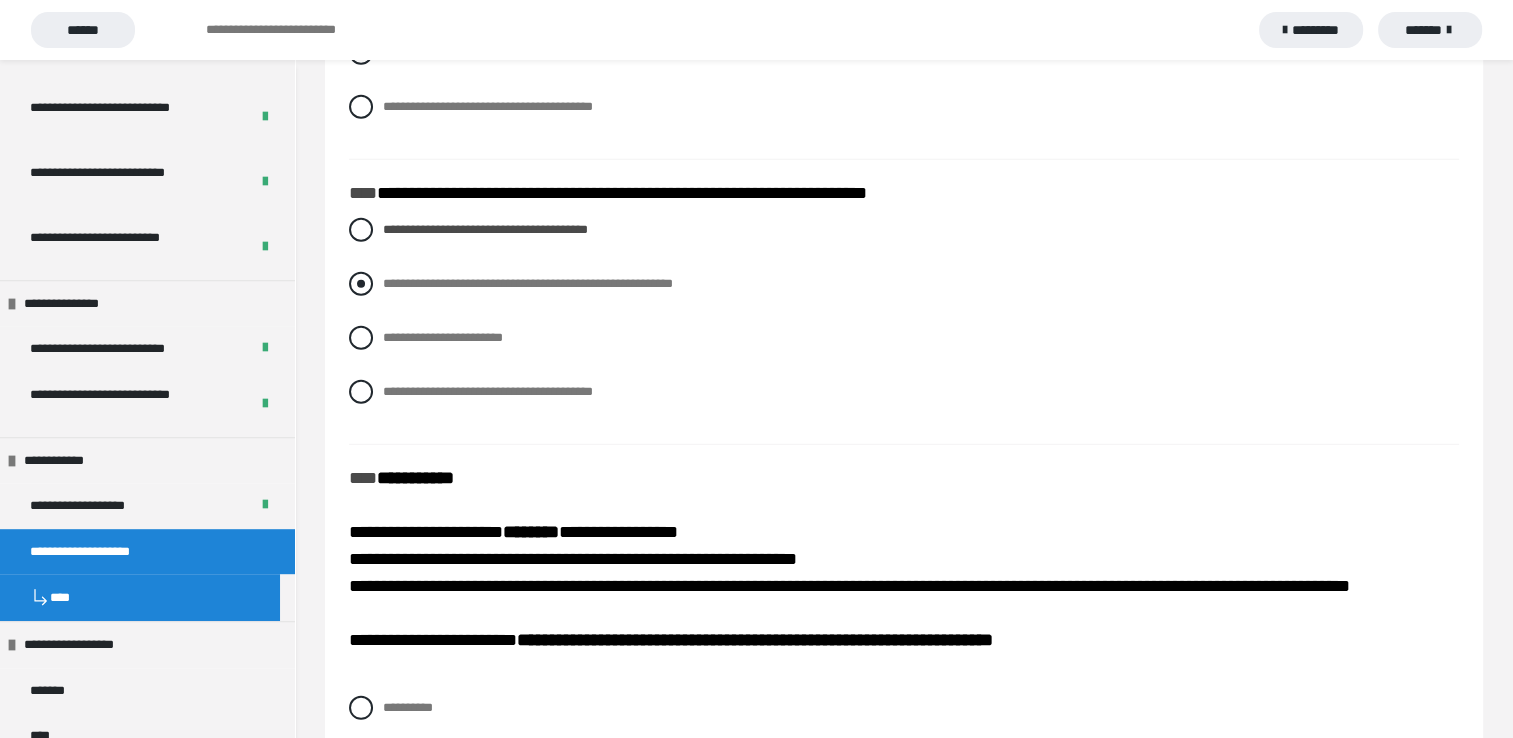 click at bounding box center [361, 284] 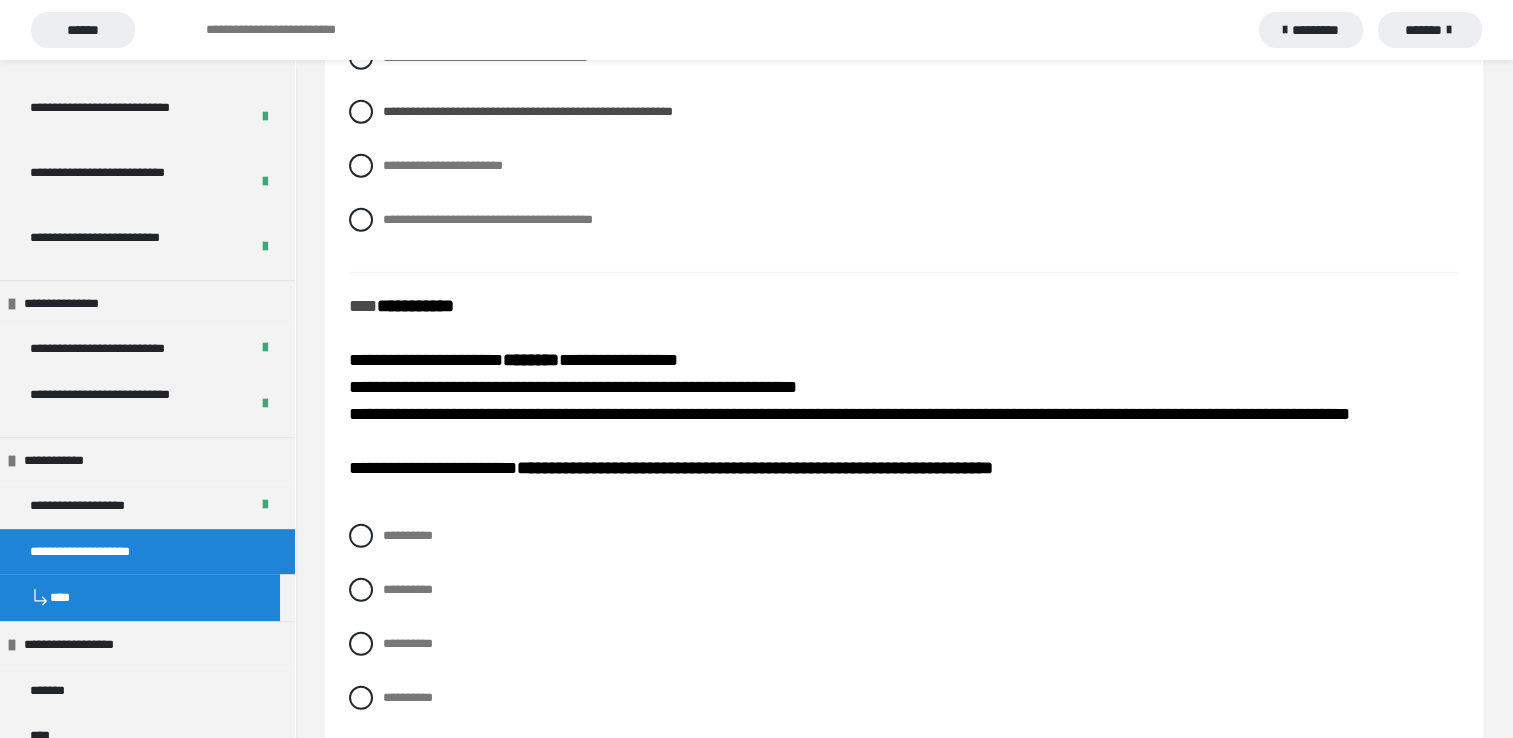 scroll, scrollTop: 5827, scrollLeft: 0, axis: vertical 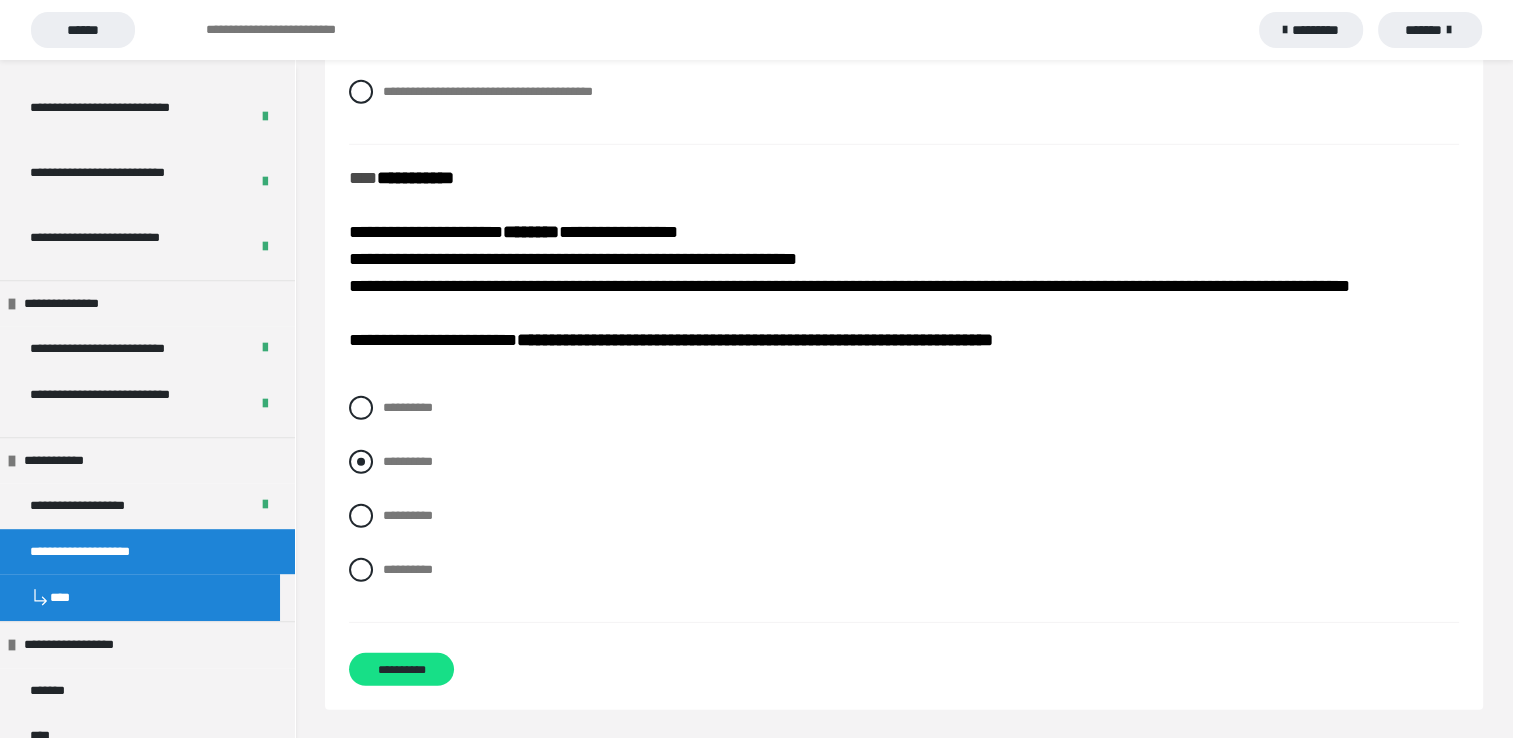 click at bounding box center [361, 462] 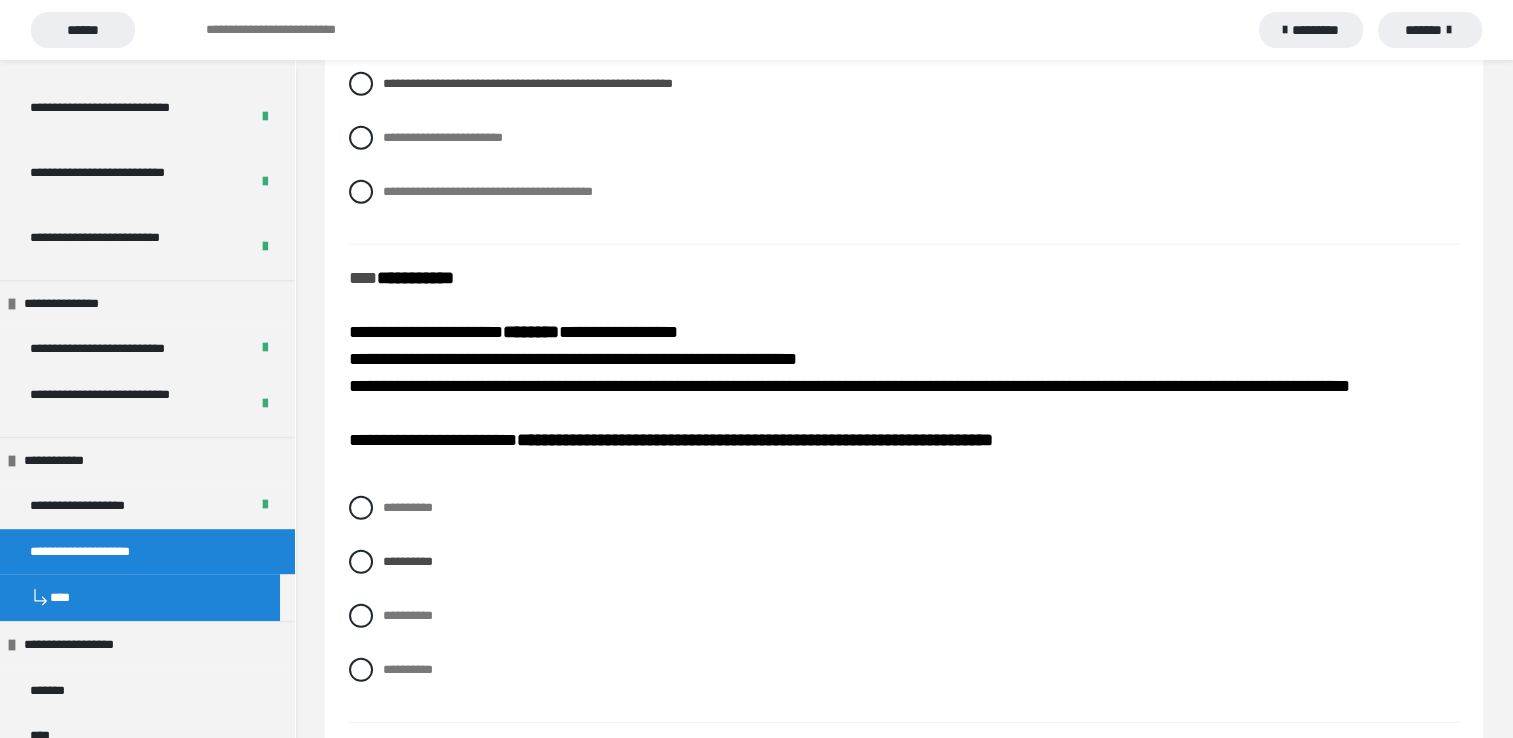scroll, scrollTop: 5827, scrollLeft: 0, axis: vertical 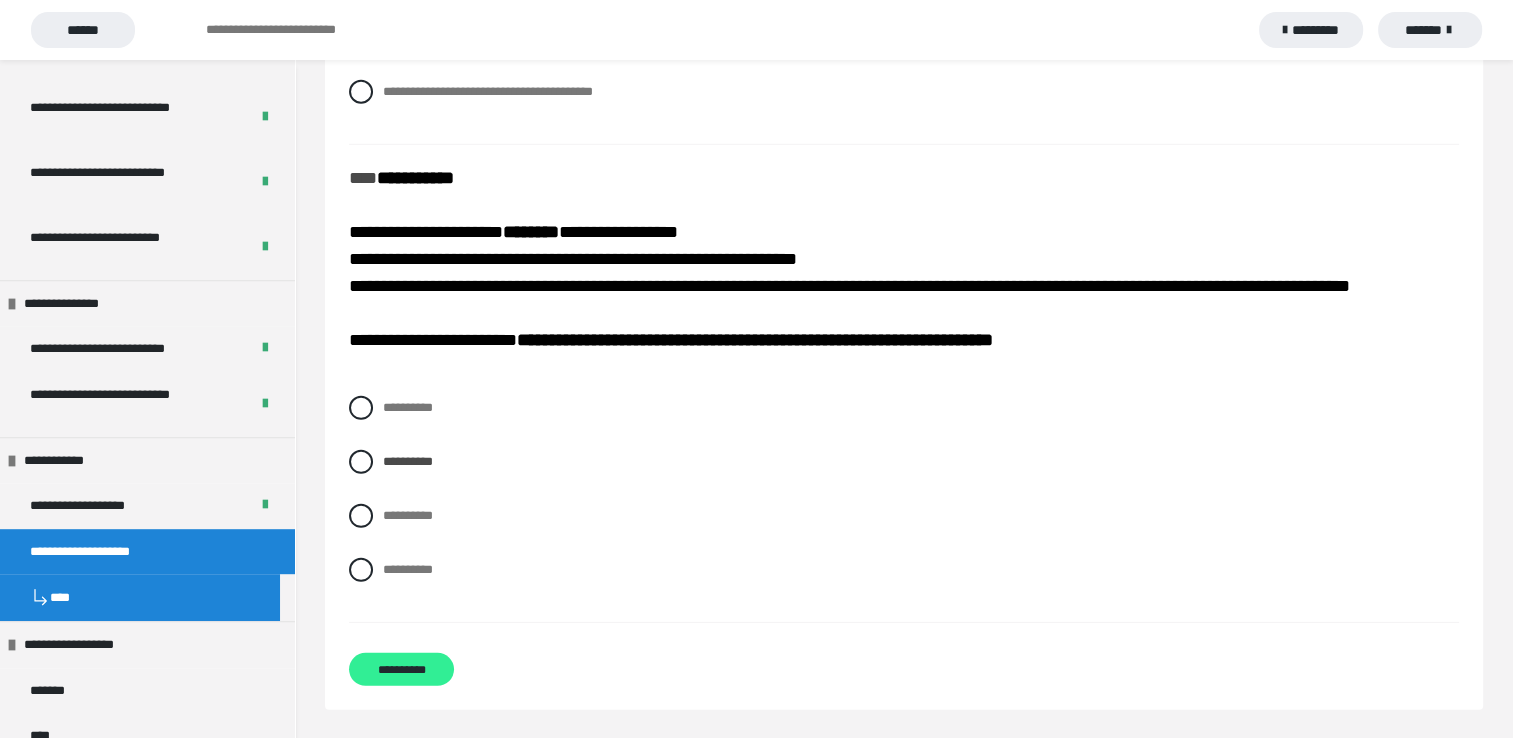 click on "**********" at bounding box center (401, 669) 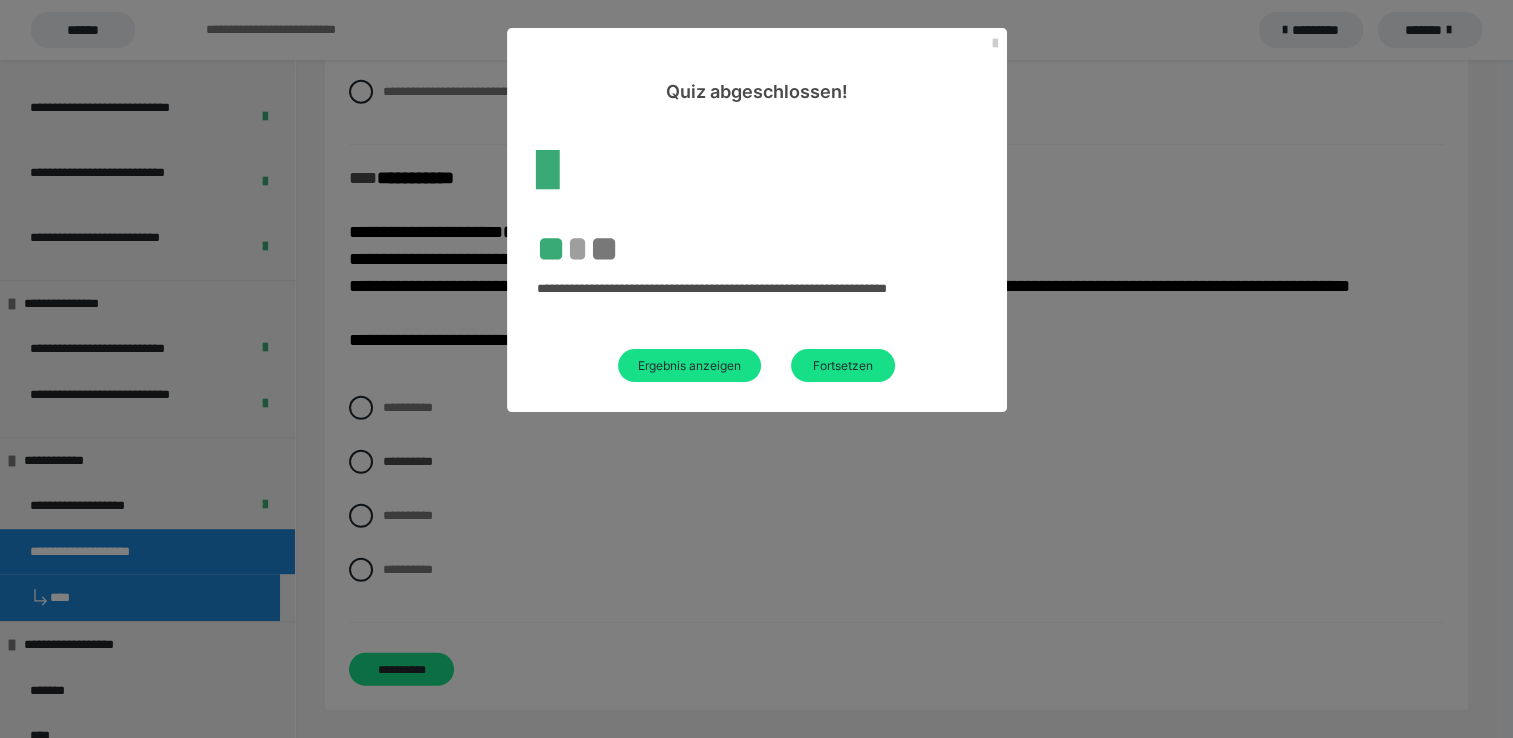 scroll, scrollTop: 464, scrollLeft: 0, axis: vertical 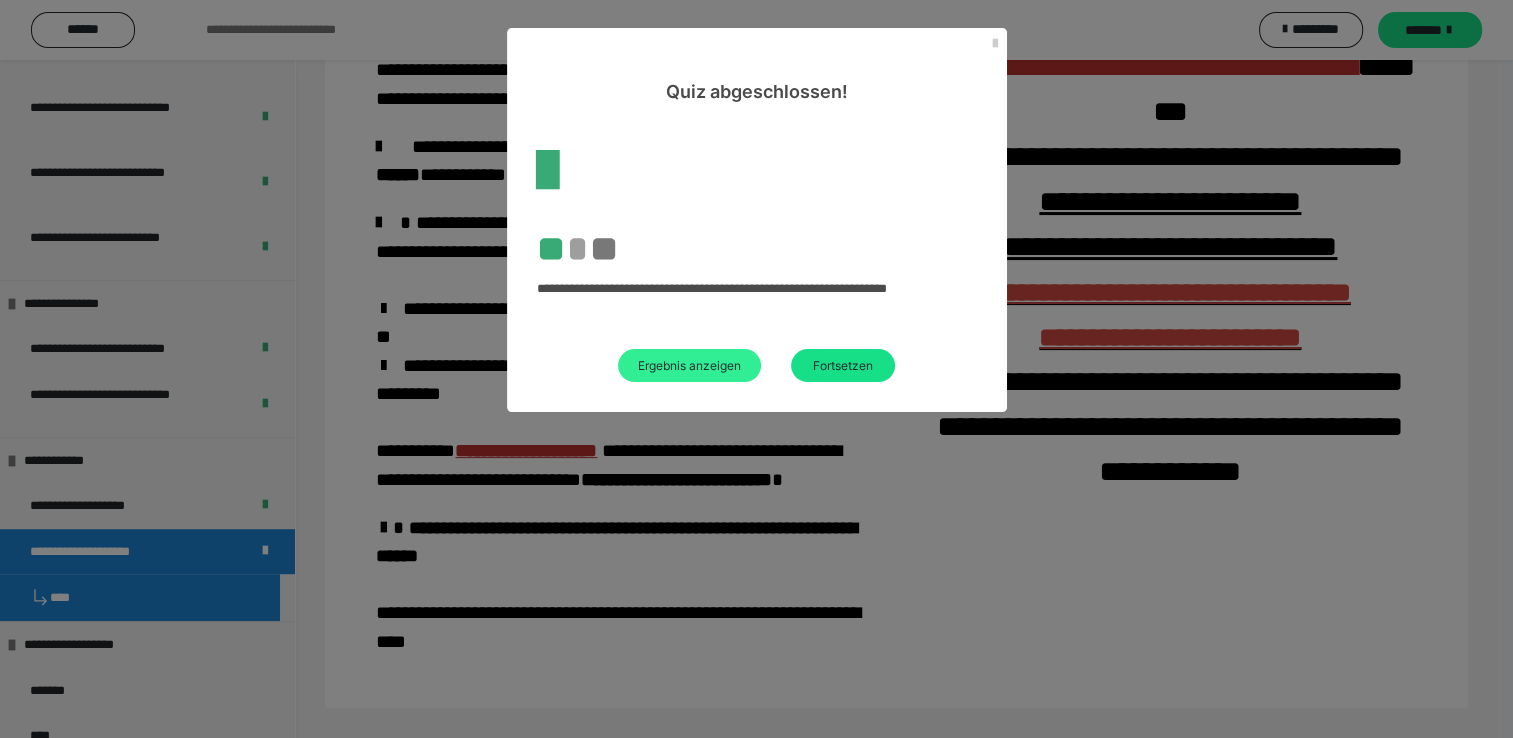 click on "Ergebnis anzeigen" at bounding box center (689, 365) 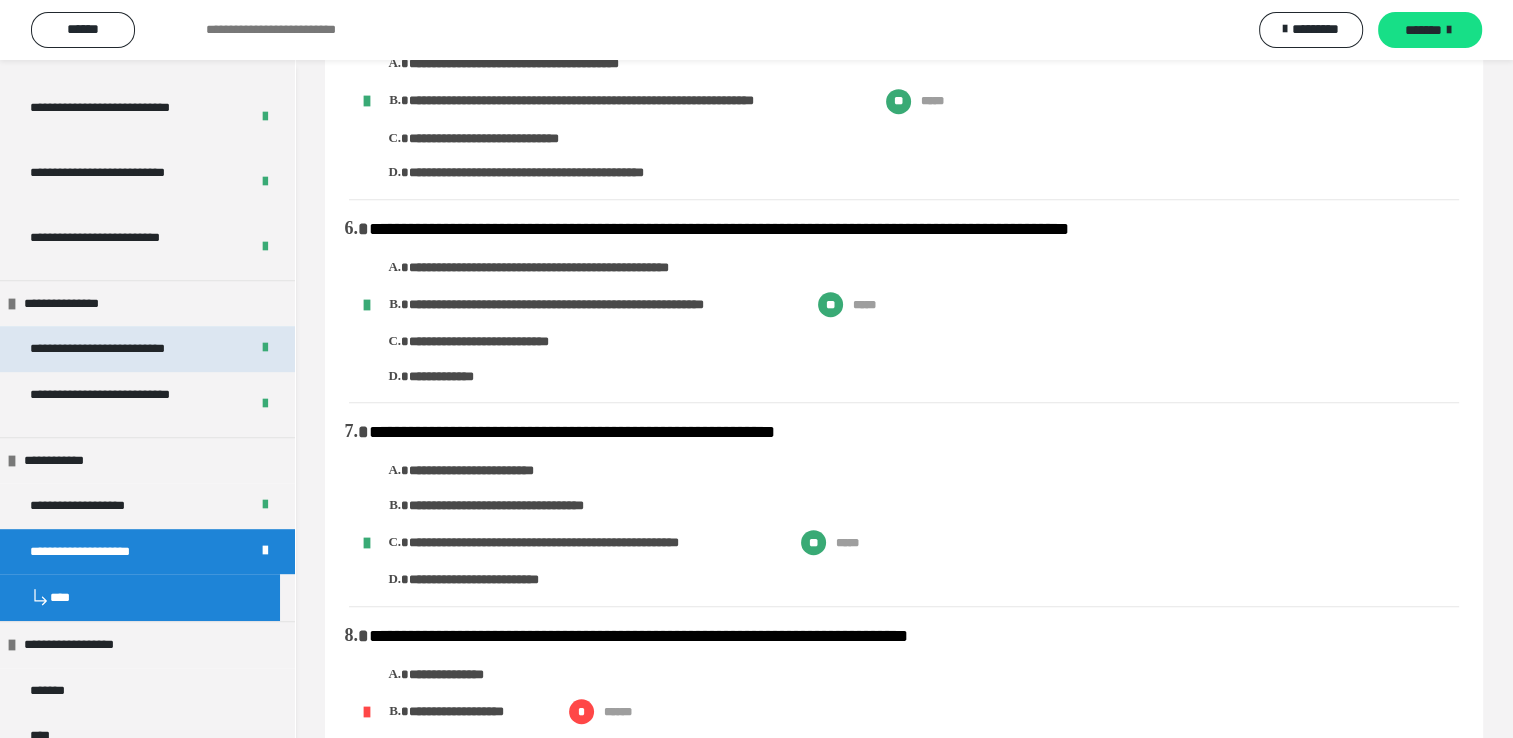 scroll, scrollTop: 900, scrollLeft: 0, axis: vertical 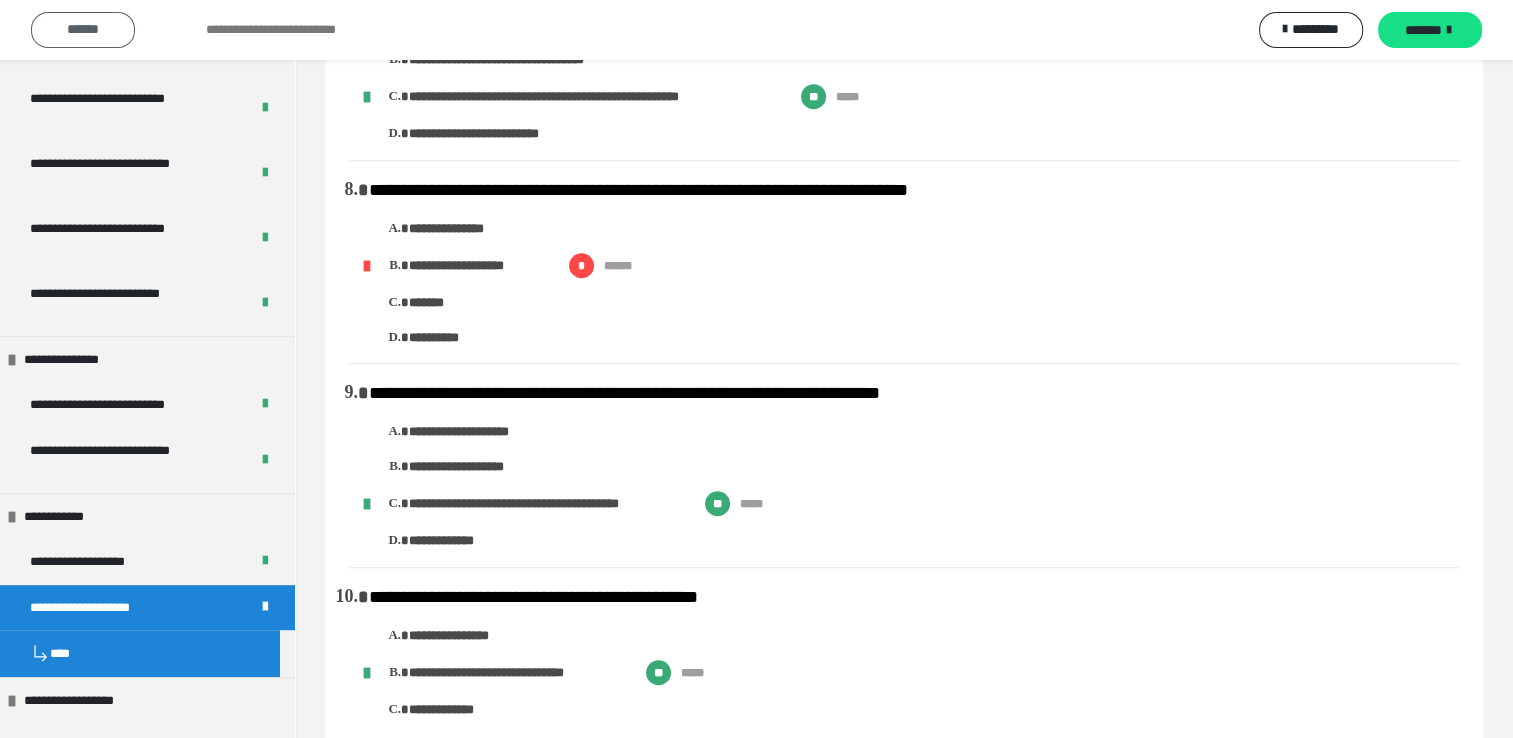 click on "******" at bounding box center (83, 29) 